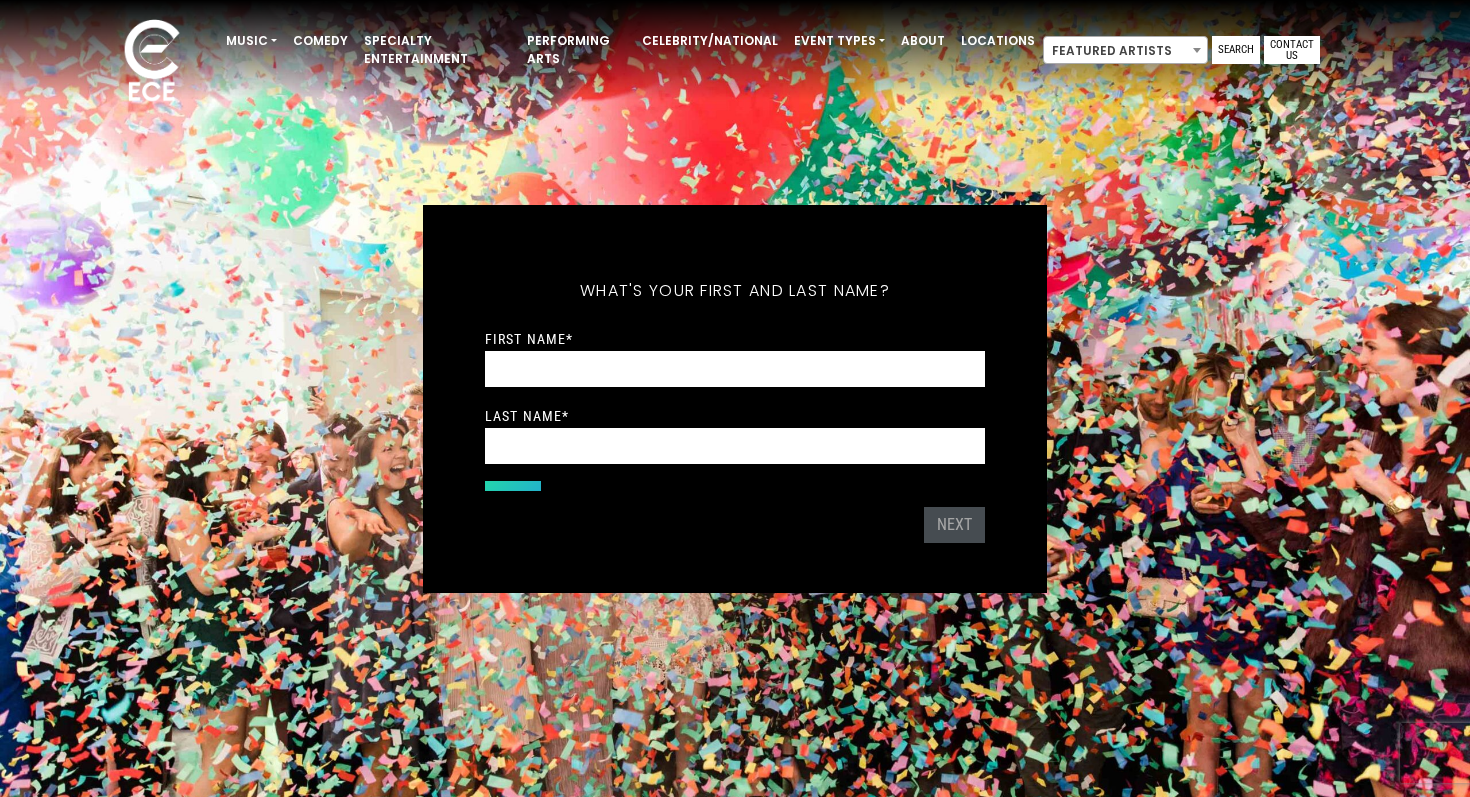scroll, scrollTop: 0, scrollLeft: 0, axis: both 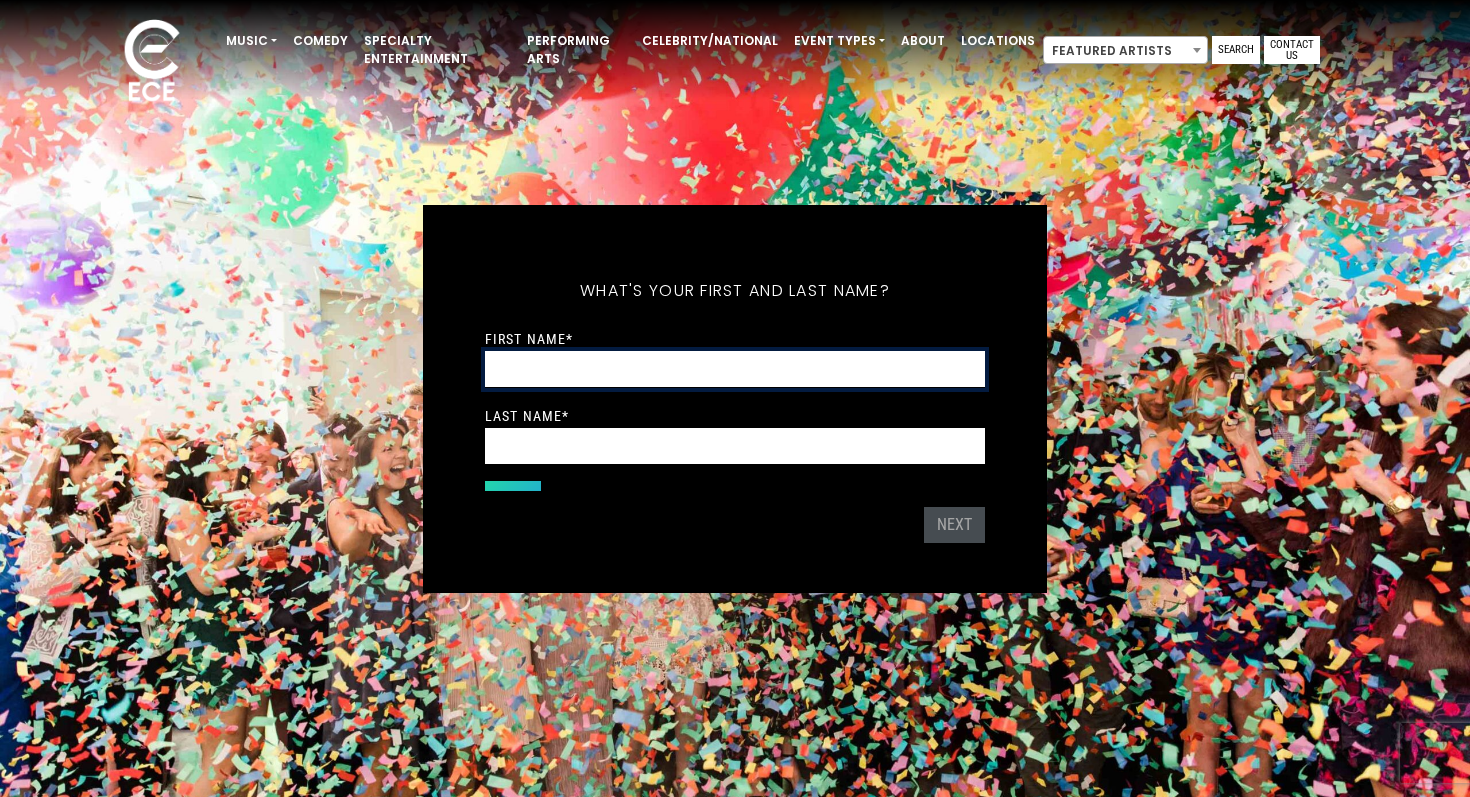 click on "First Name *" at bounding box center [735, 369] 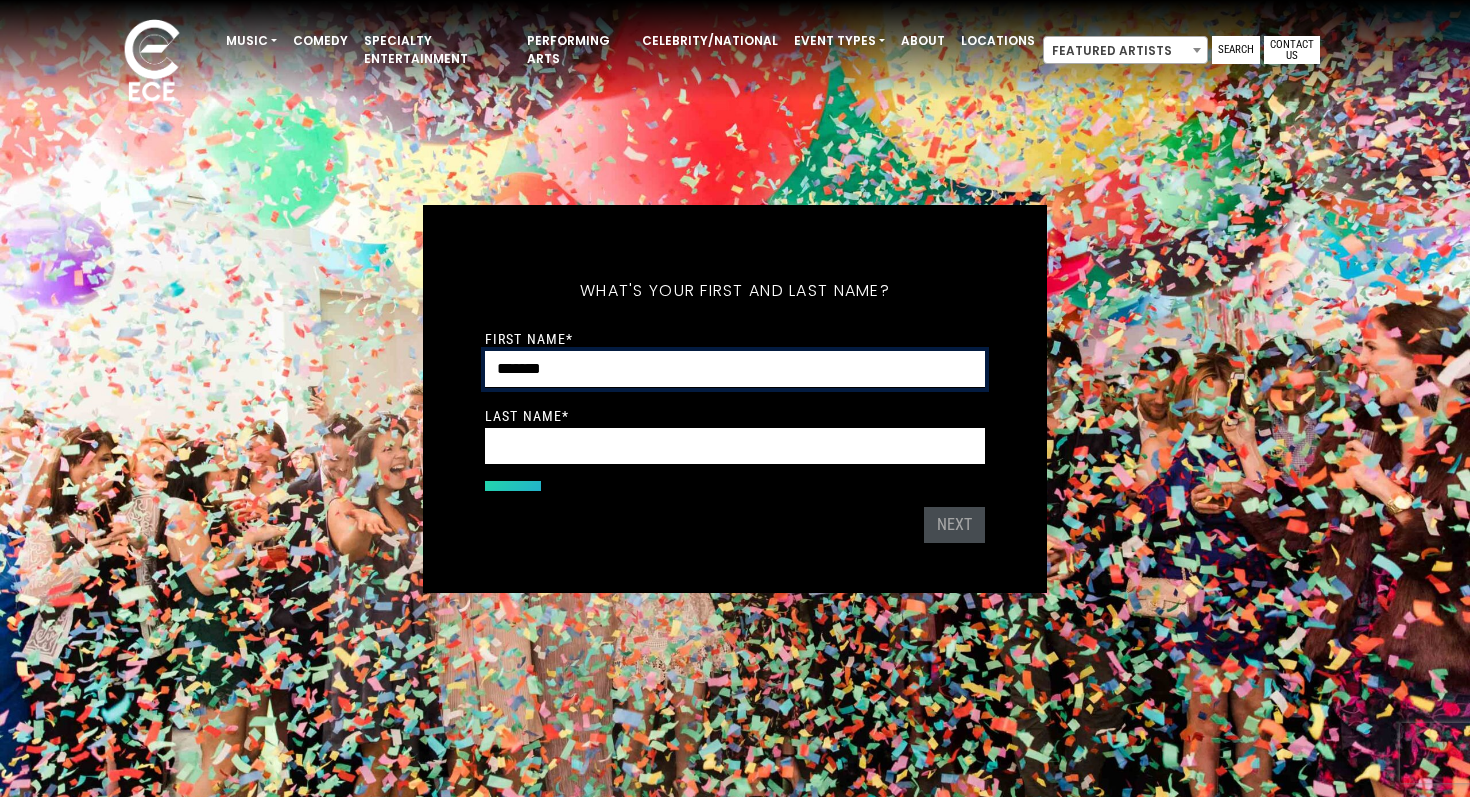 type on "*******" 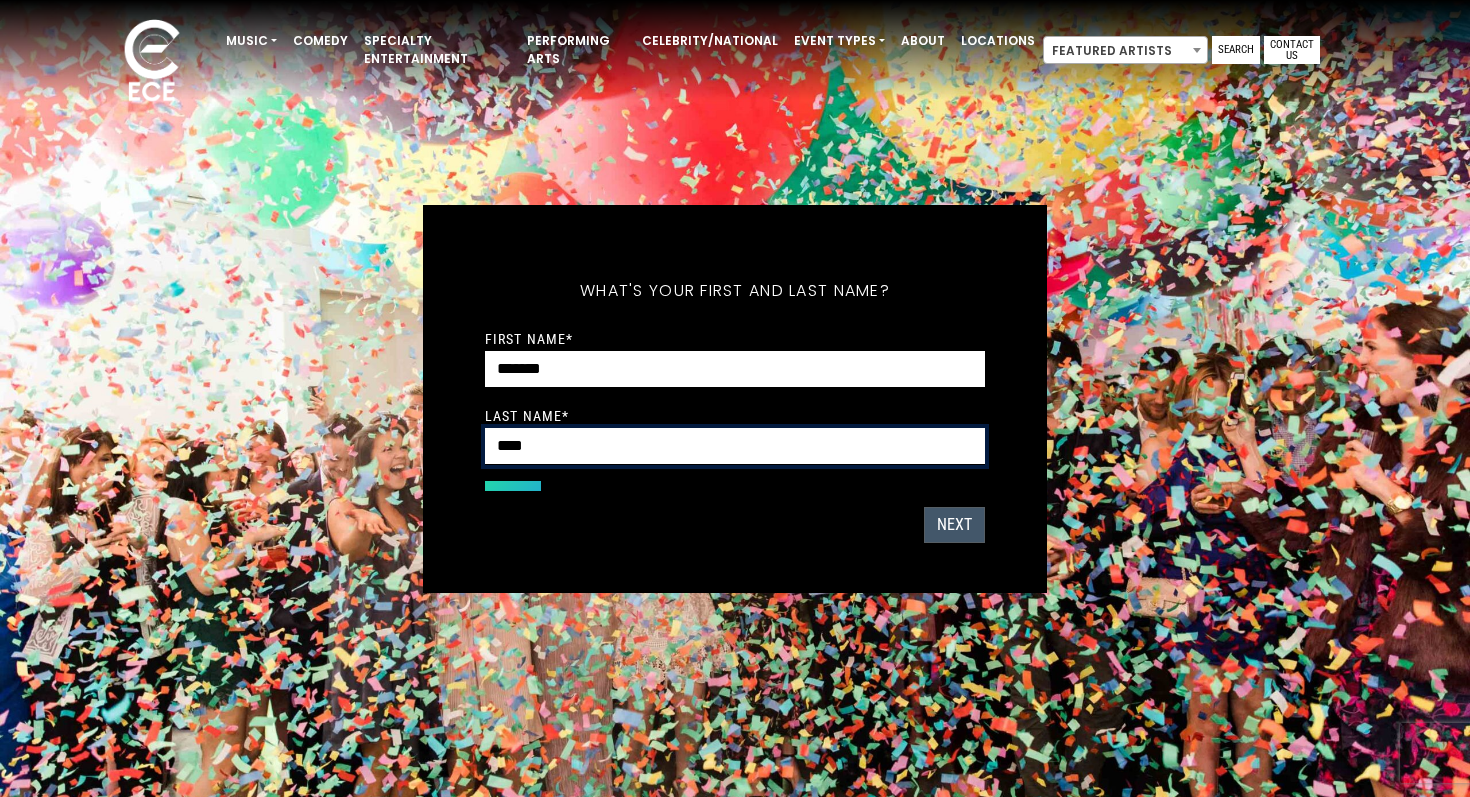 type on "****" 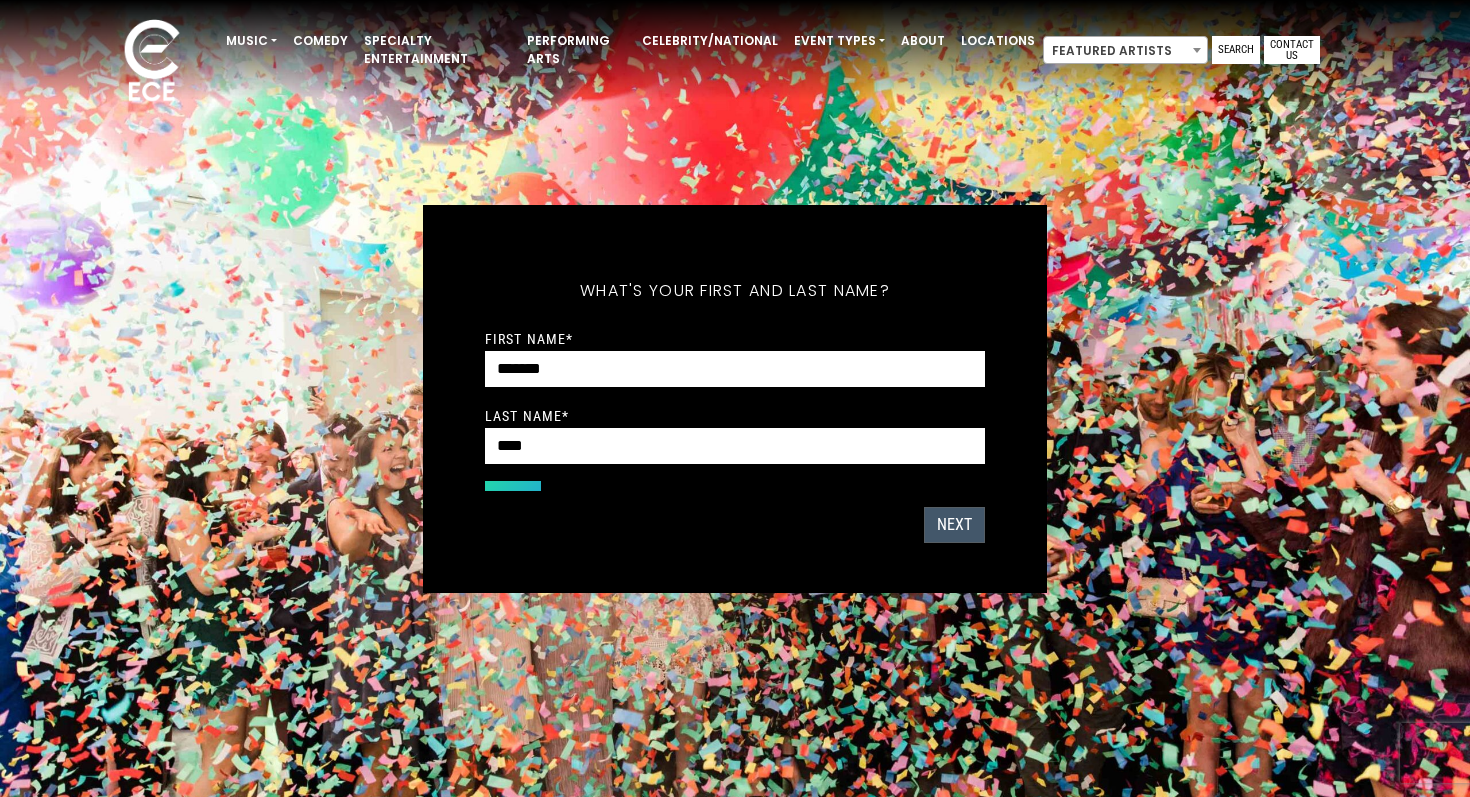 click on "Next" at bounding box center (954, 525) 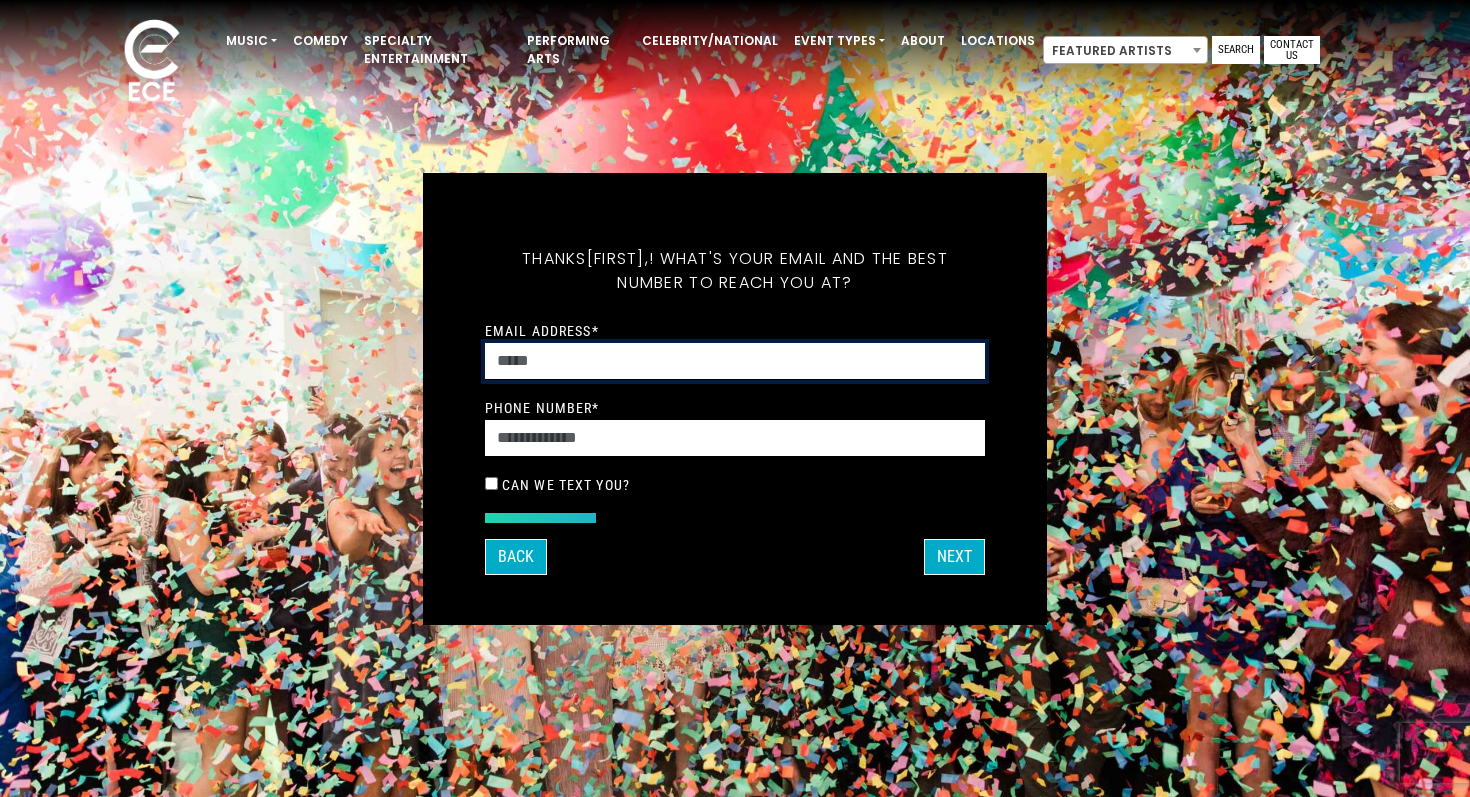 click on "Email Address *" at bounding box center [735, 361] 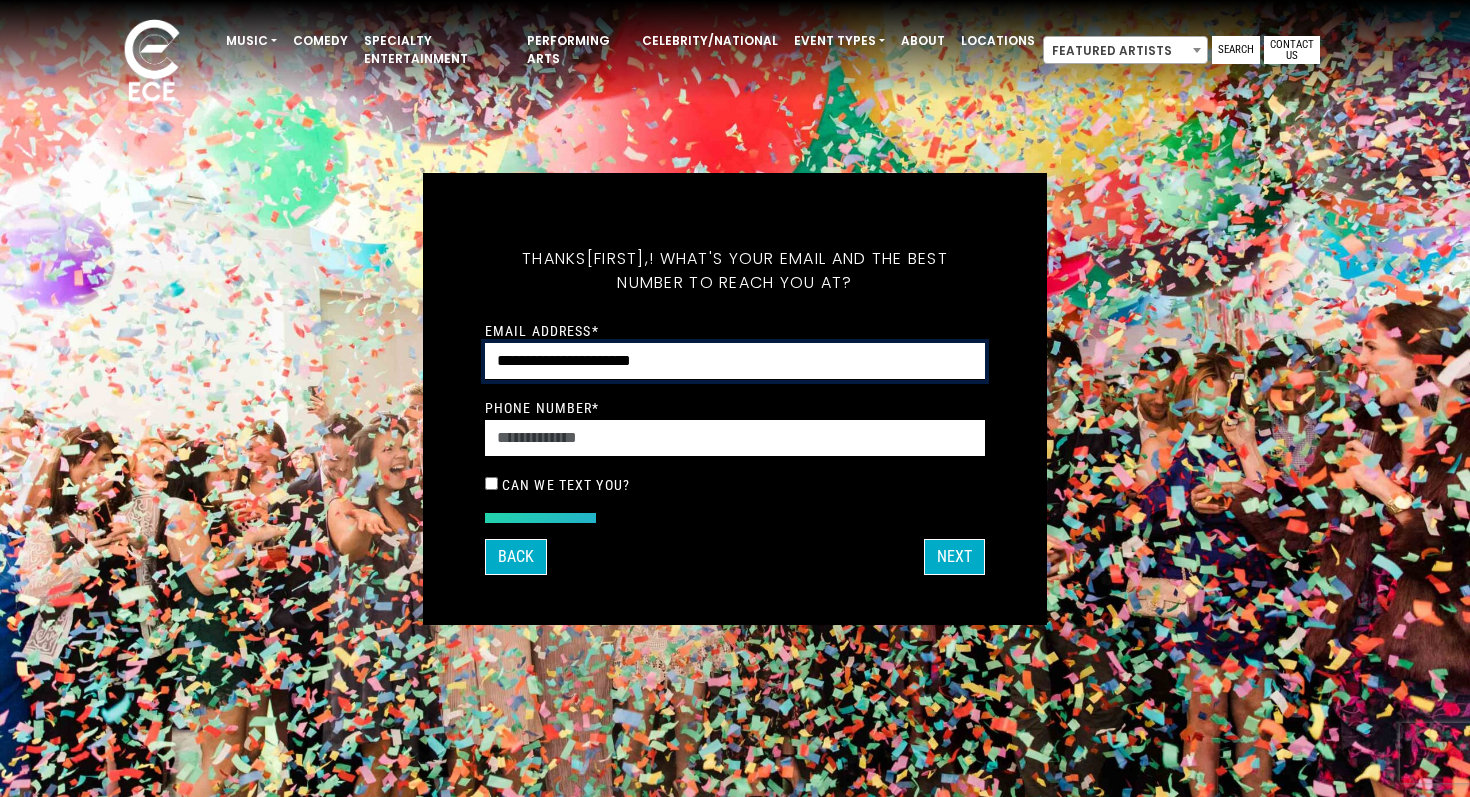 type on "**********" 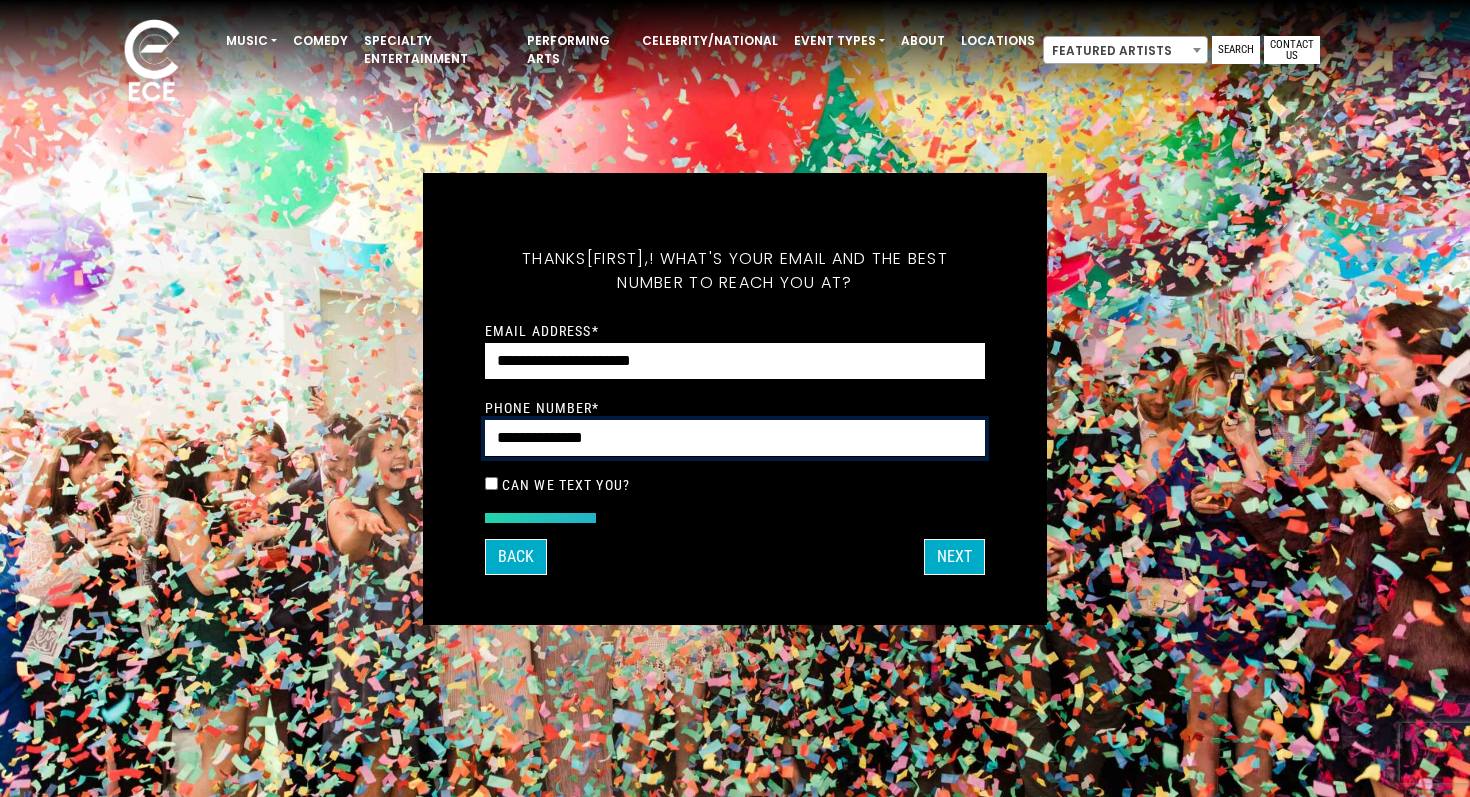 type on "**********" 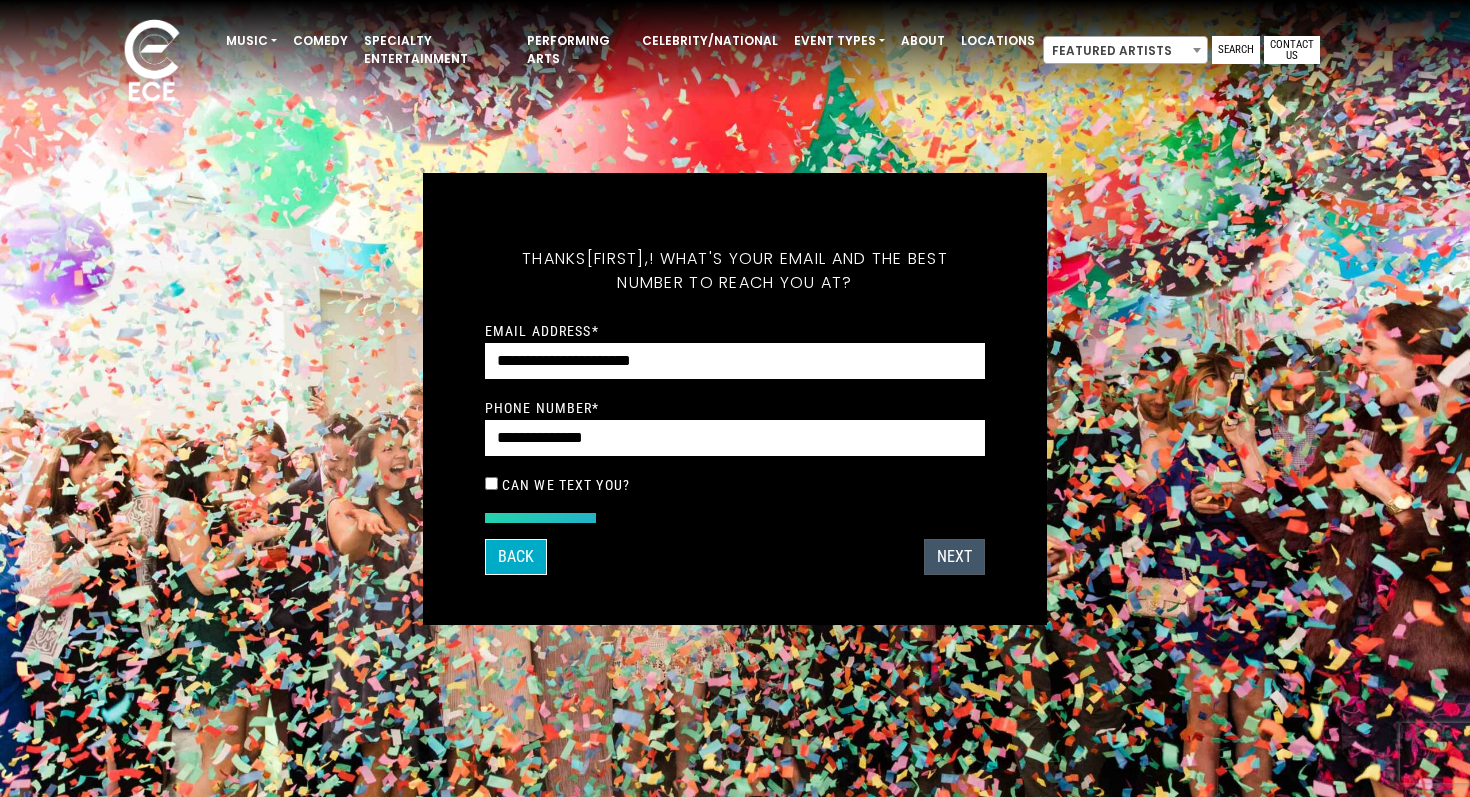 click on "Next" at bounding box center [954, 557] 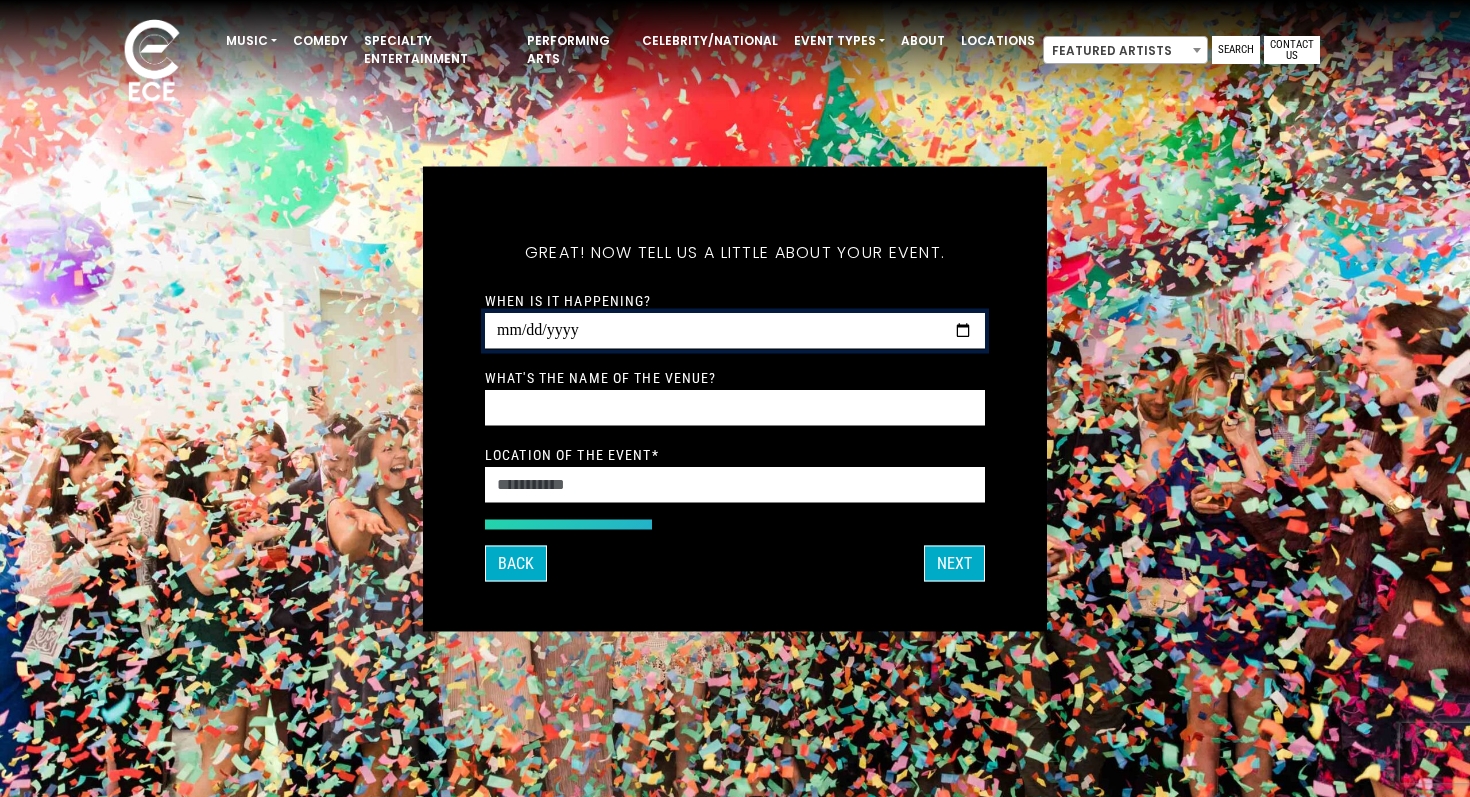 click on "When is it happening?" at bounding box center [735, 330] 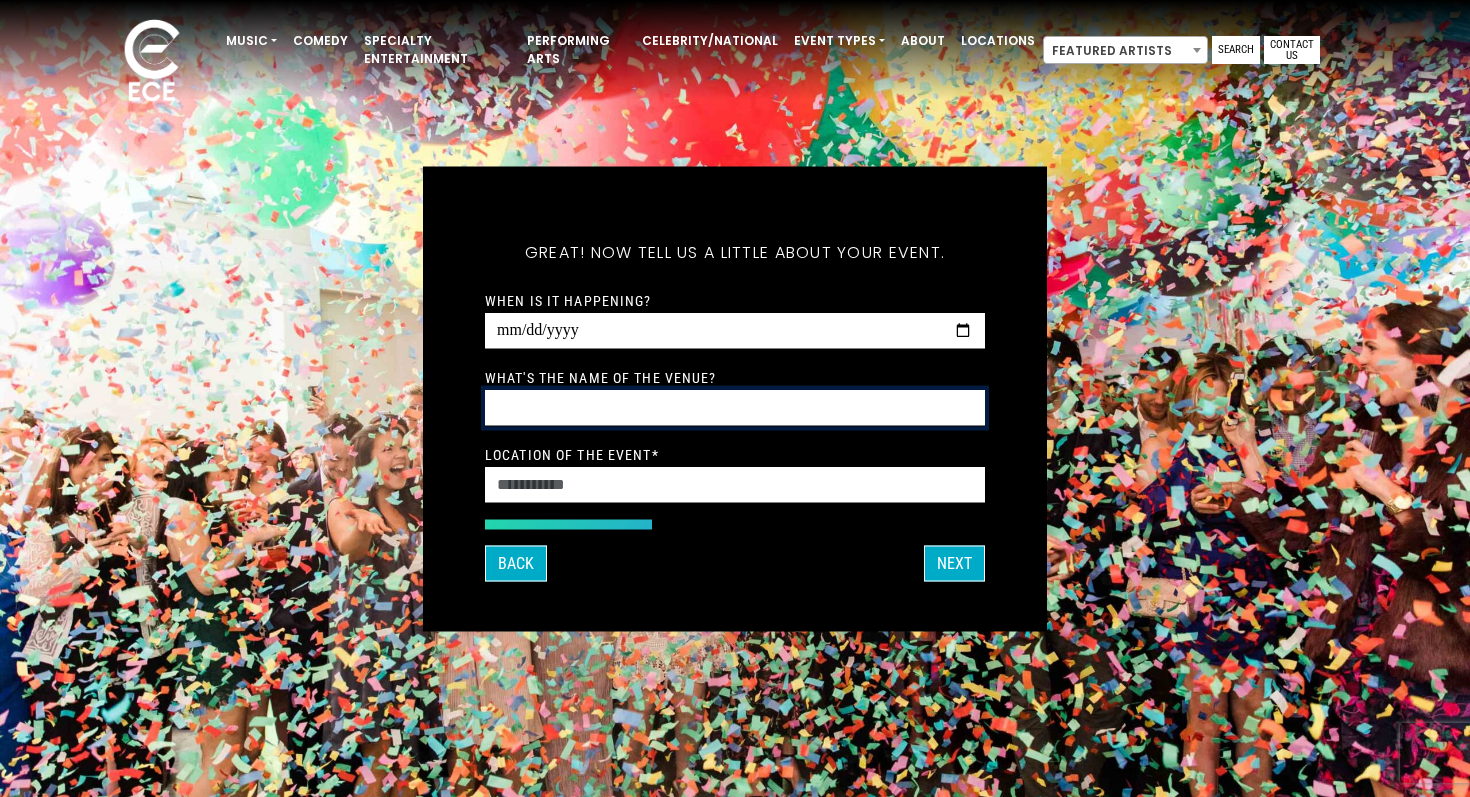 click on "What's the name of the venue?" at bounding box center (735, 407) 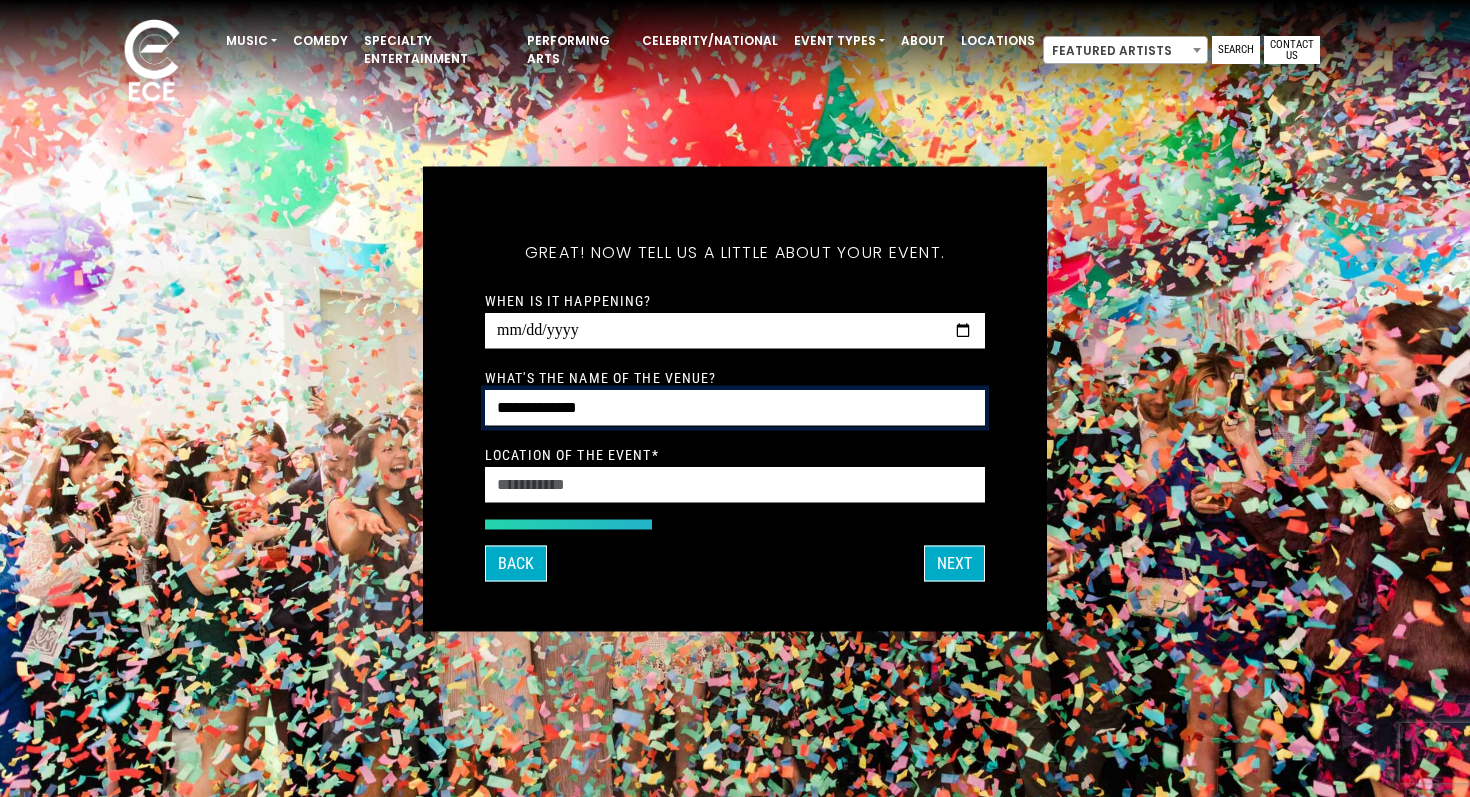 type on "**********" 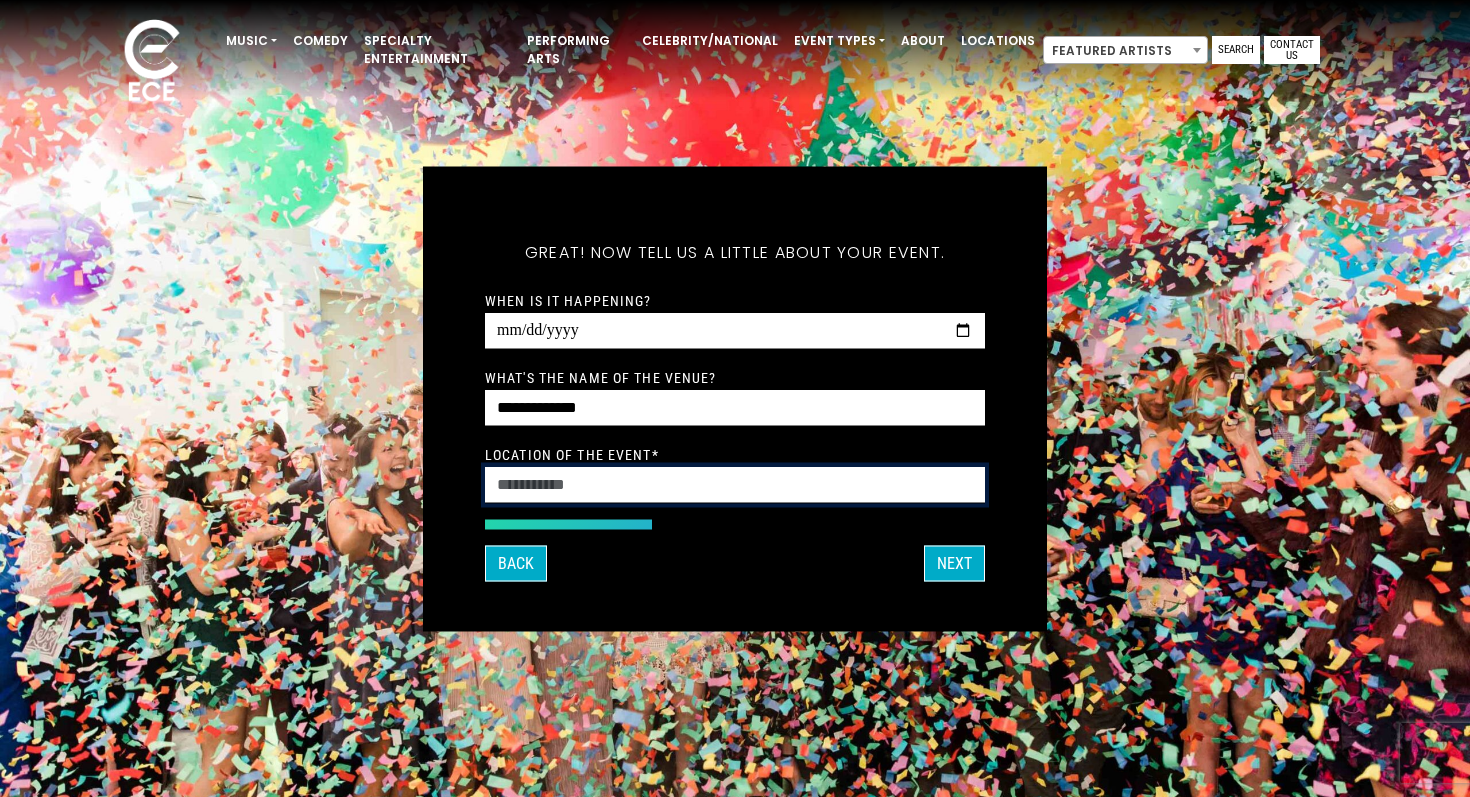 click on "Location of the event *" at bounding box center [735, 484] 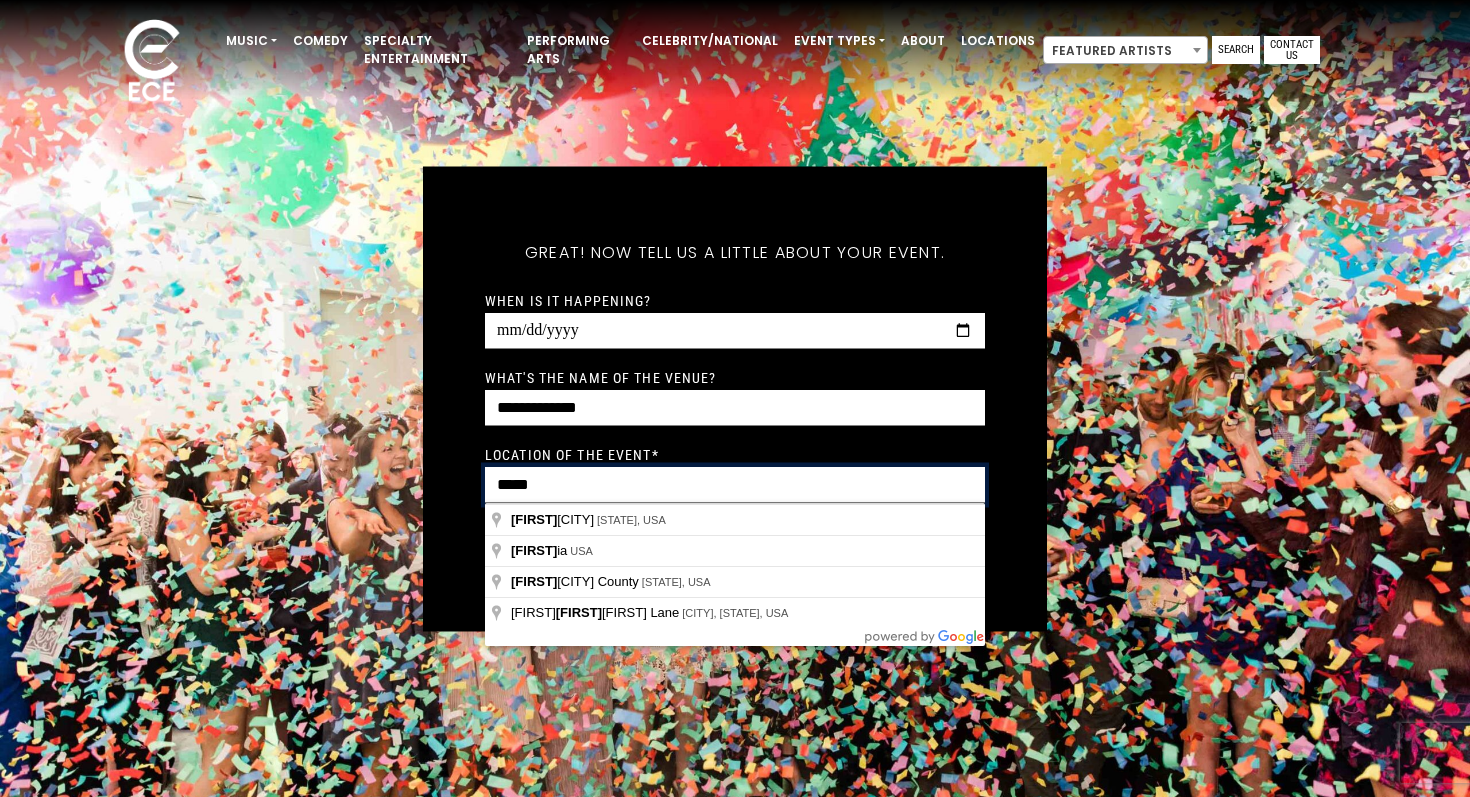 type on "*****" 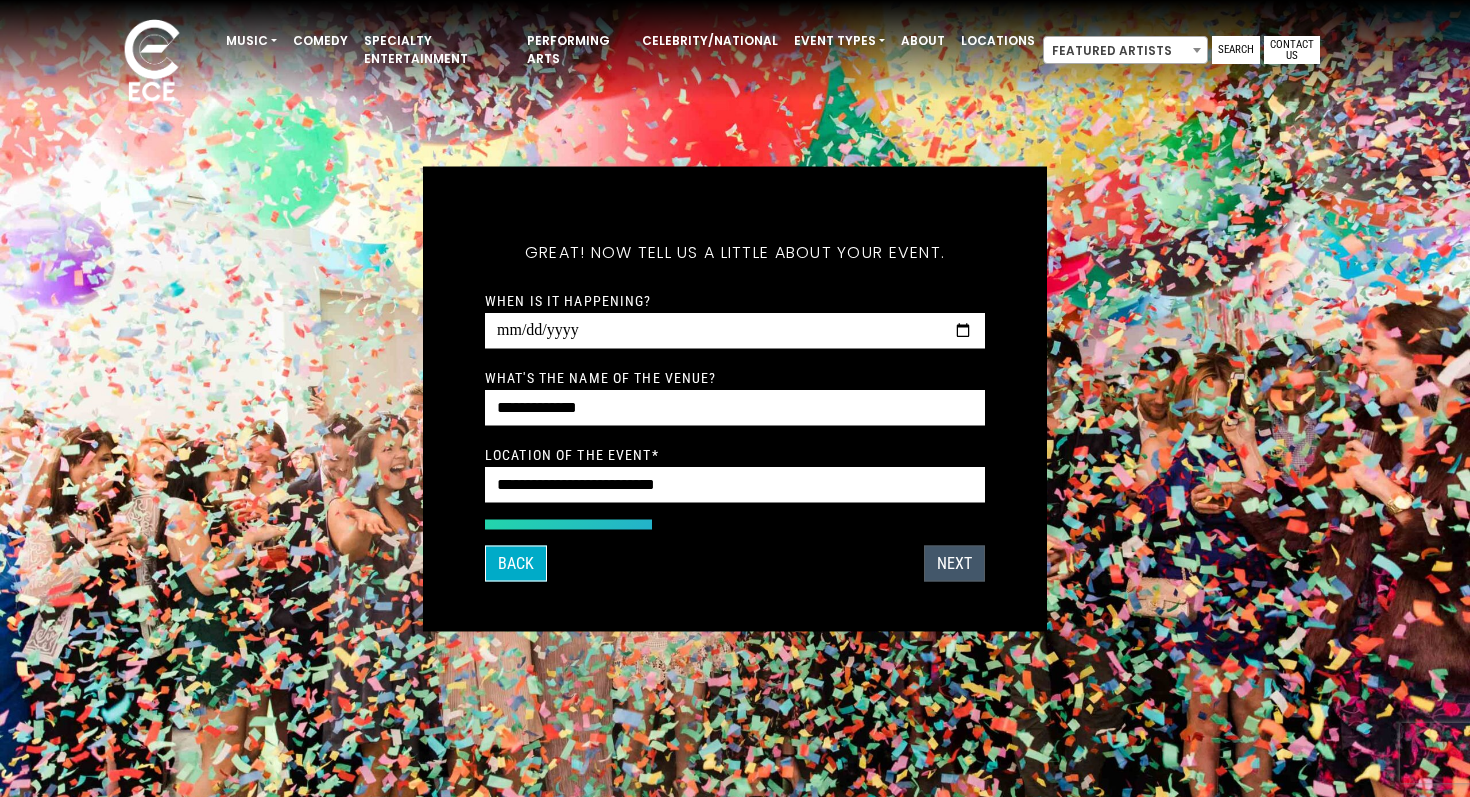 click on "Next" at bounding box center (954, 563) 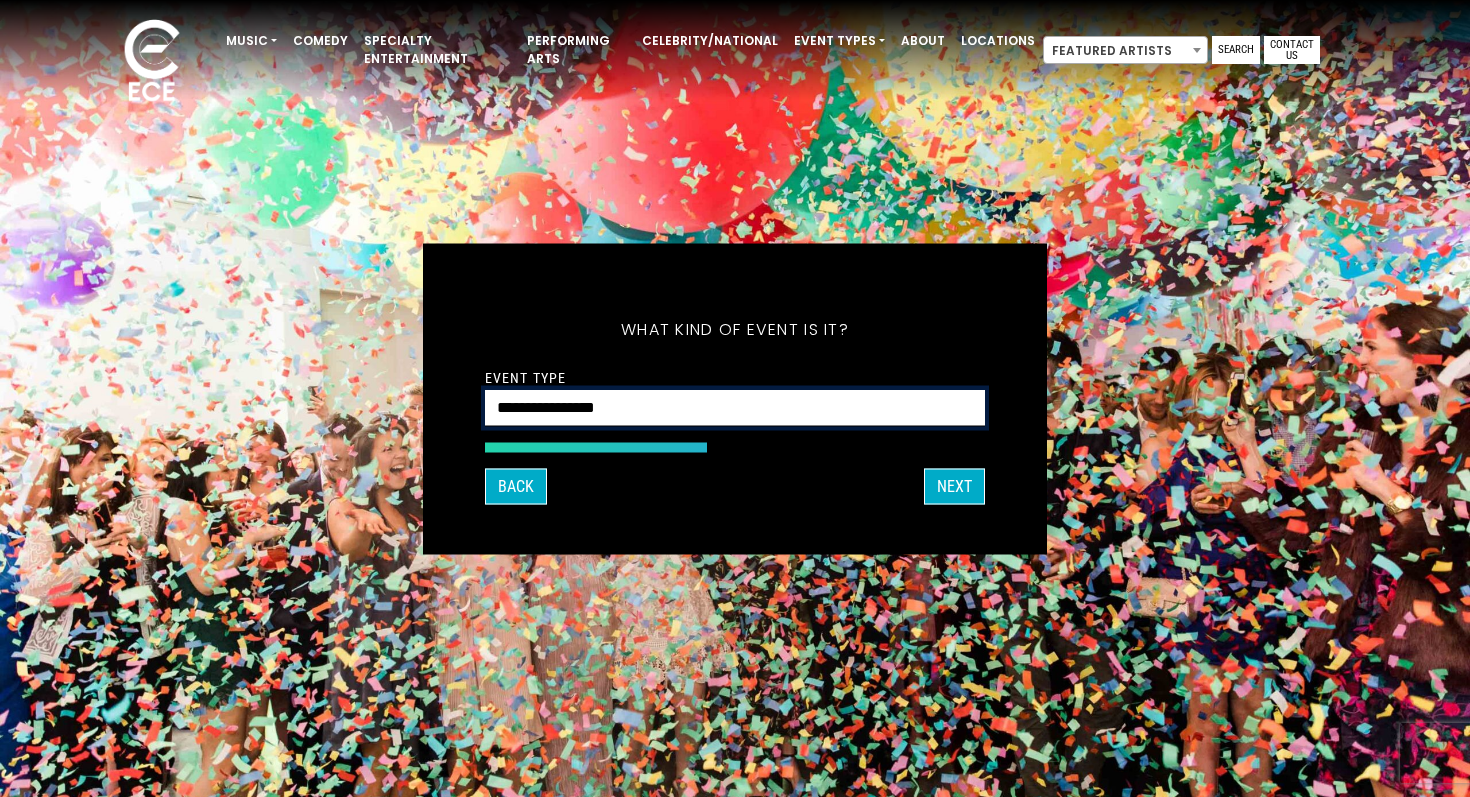 click on "**********" at bounding box center (735, 407) 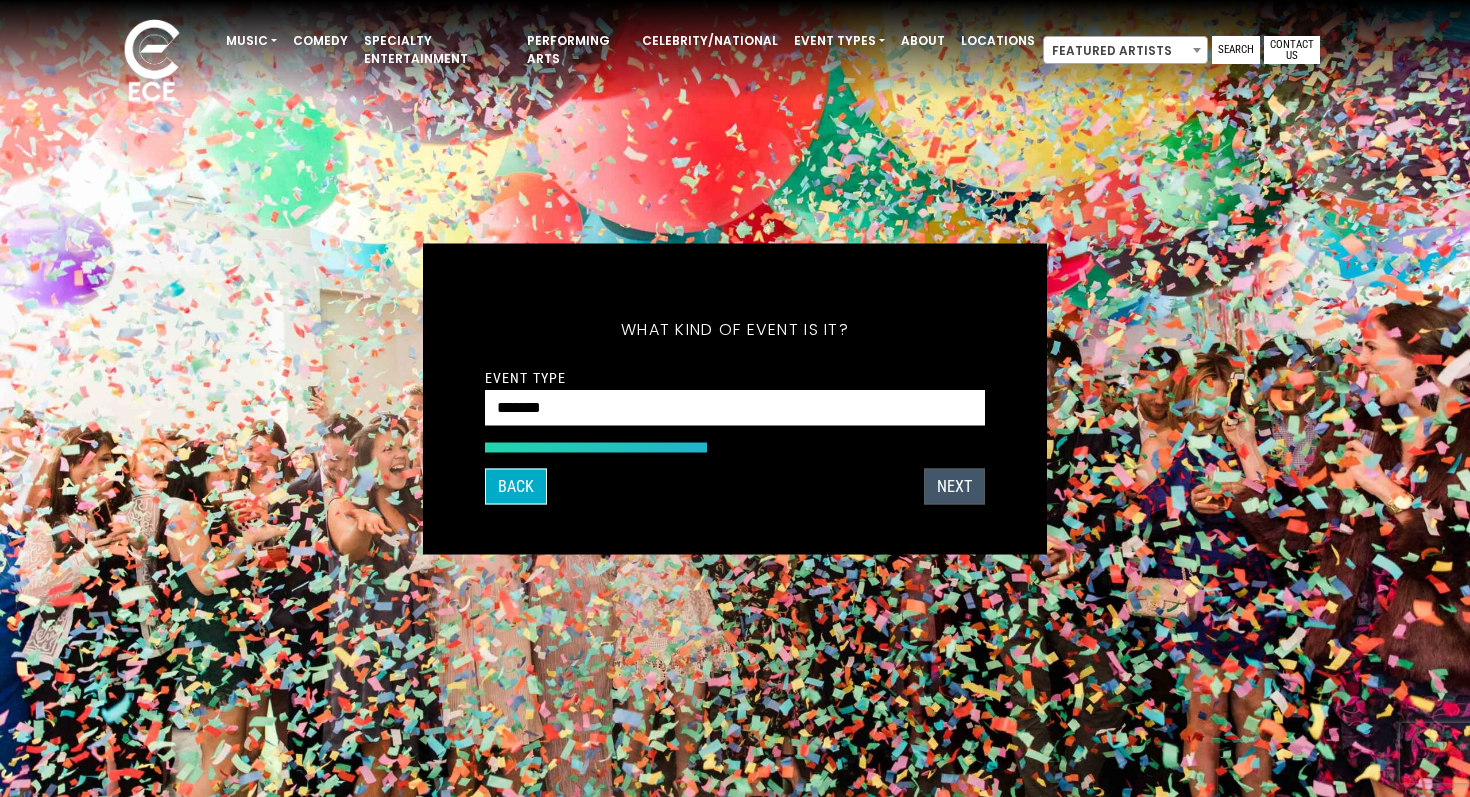 click on "Next" at bounding box center (954, 486) 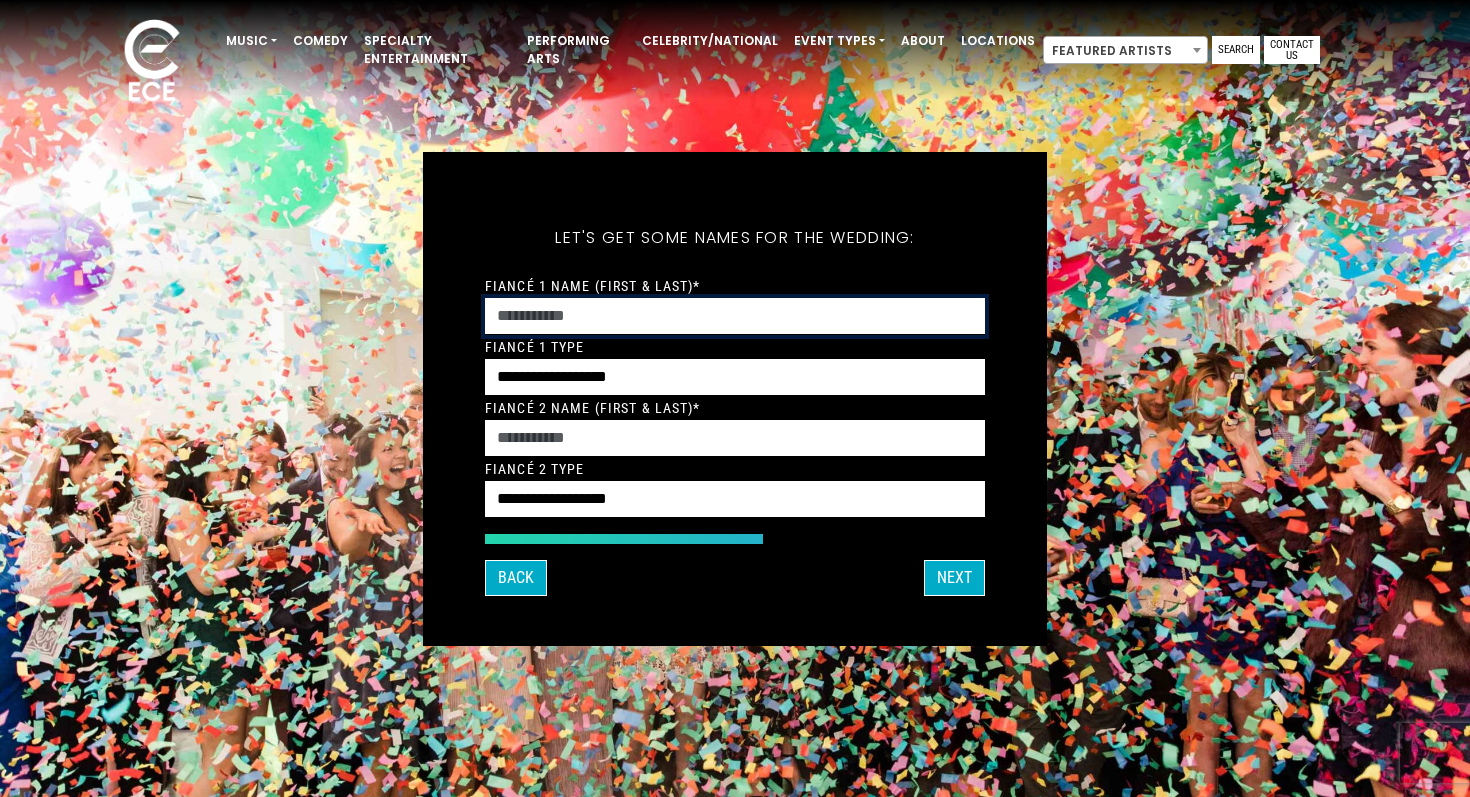 click on "Fiancé 1 Name (First & Last)*" at bounding box center (735, 316) 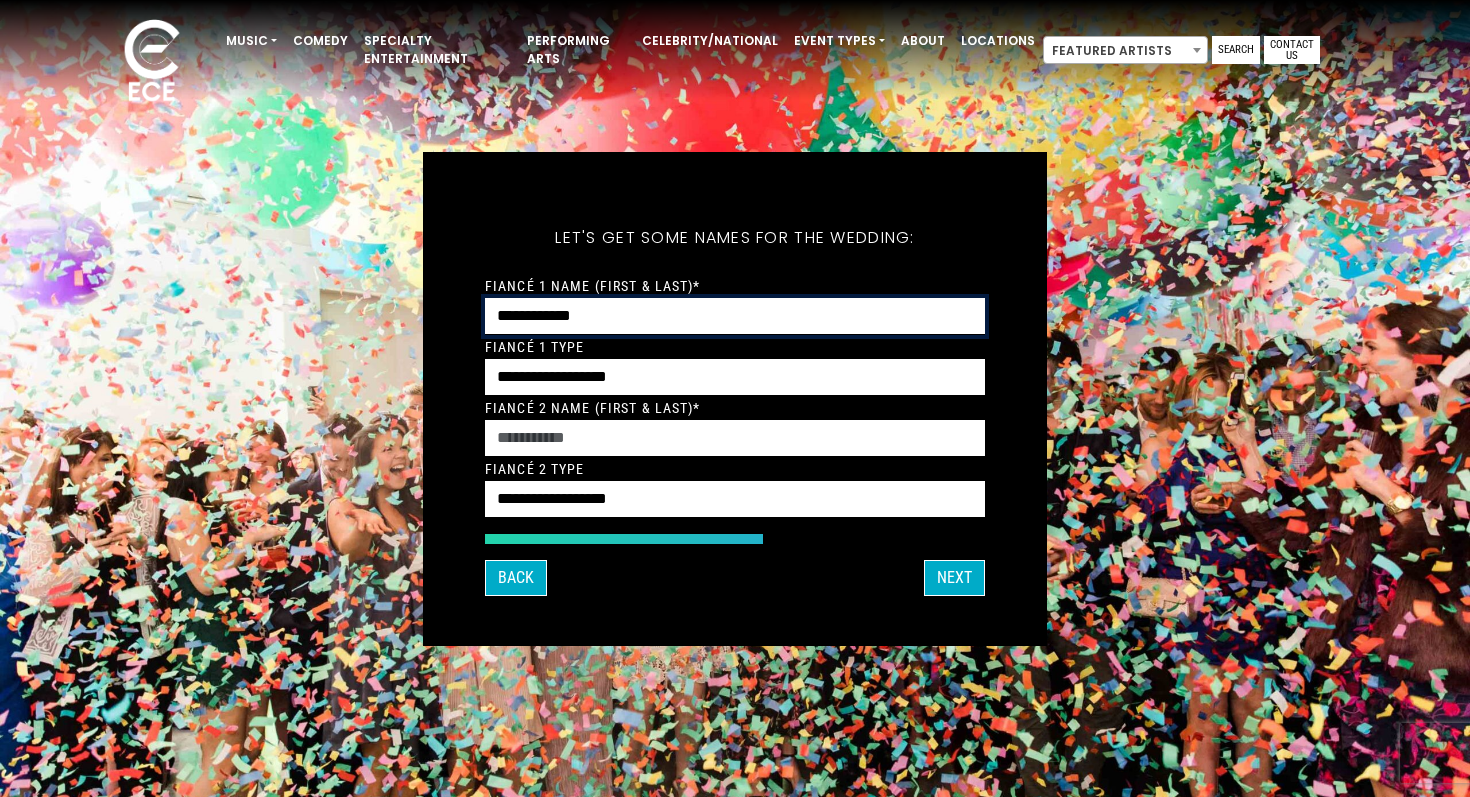 type on "**********" 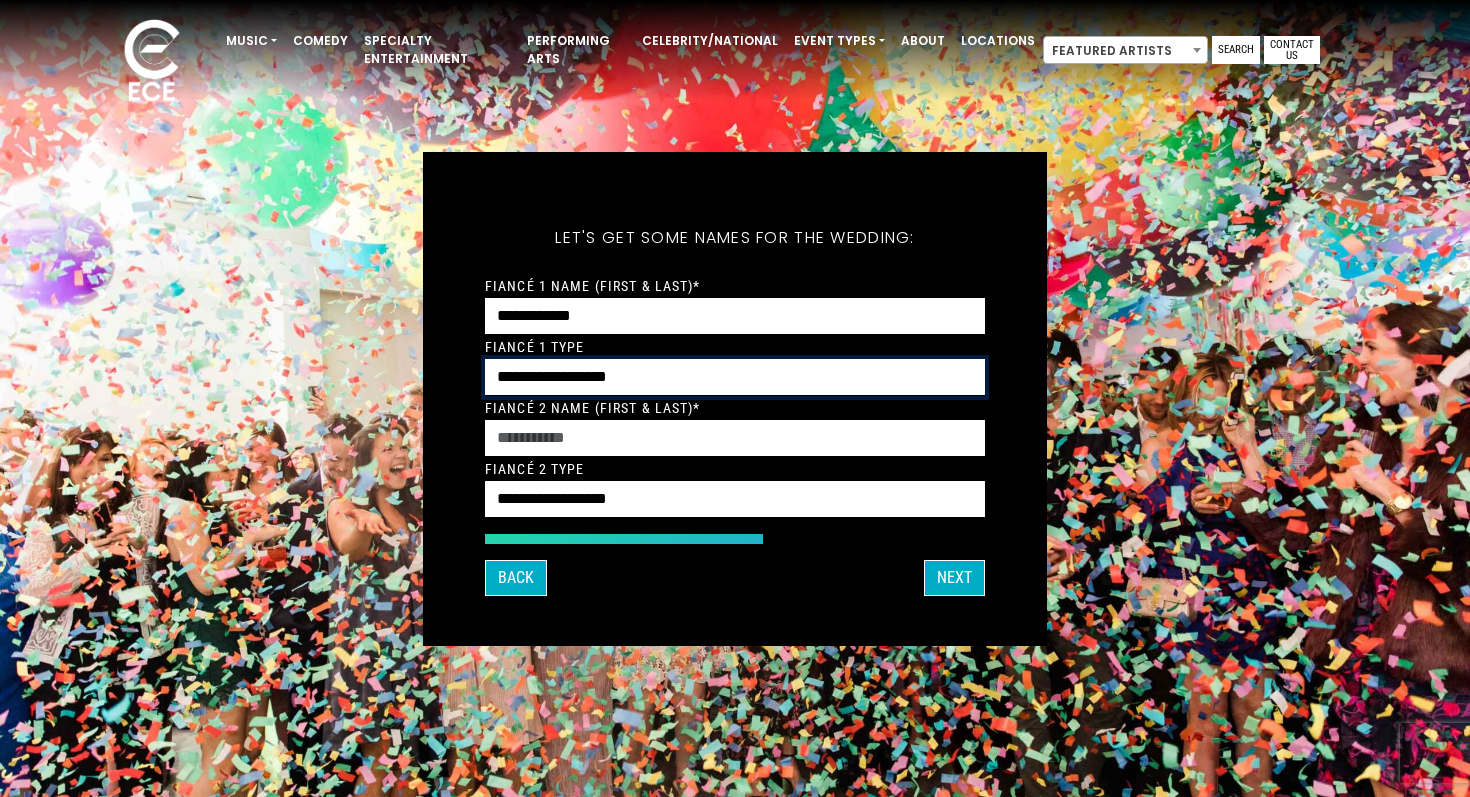 click on "**********" at bounding box center (735, 377) 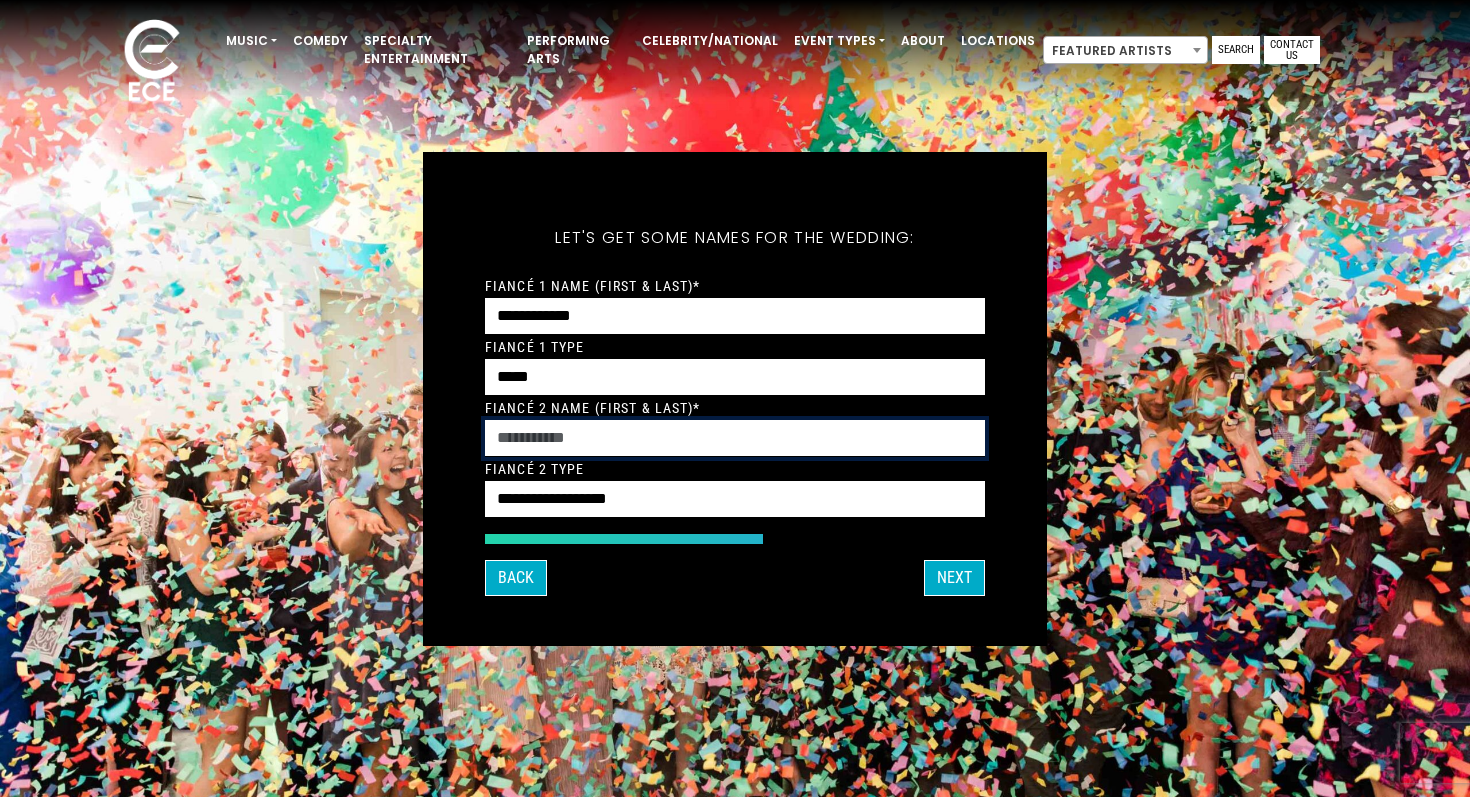 click on "Fiancé 2 Name (First & Last)*" at bounding box center (735, 438) 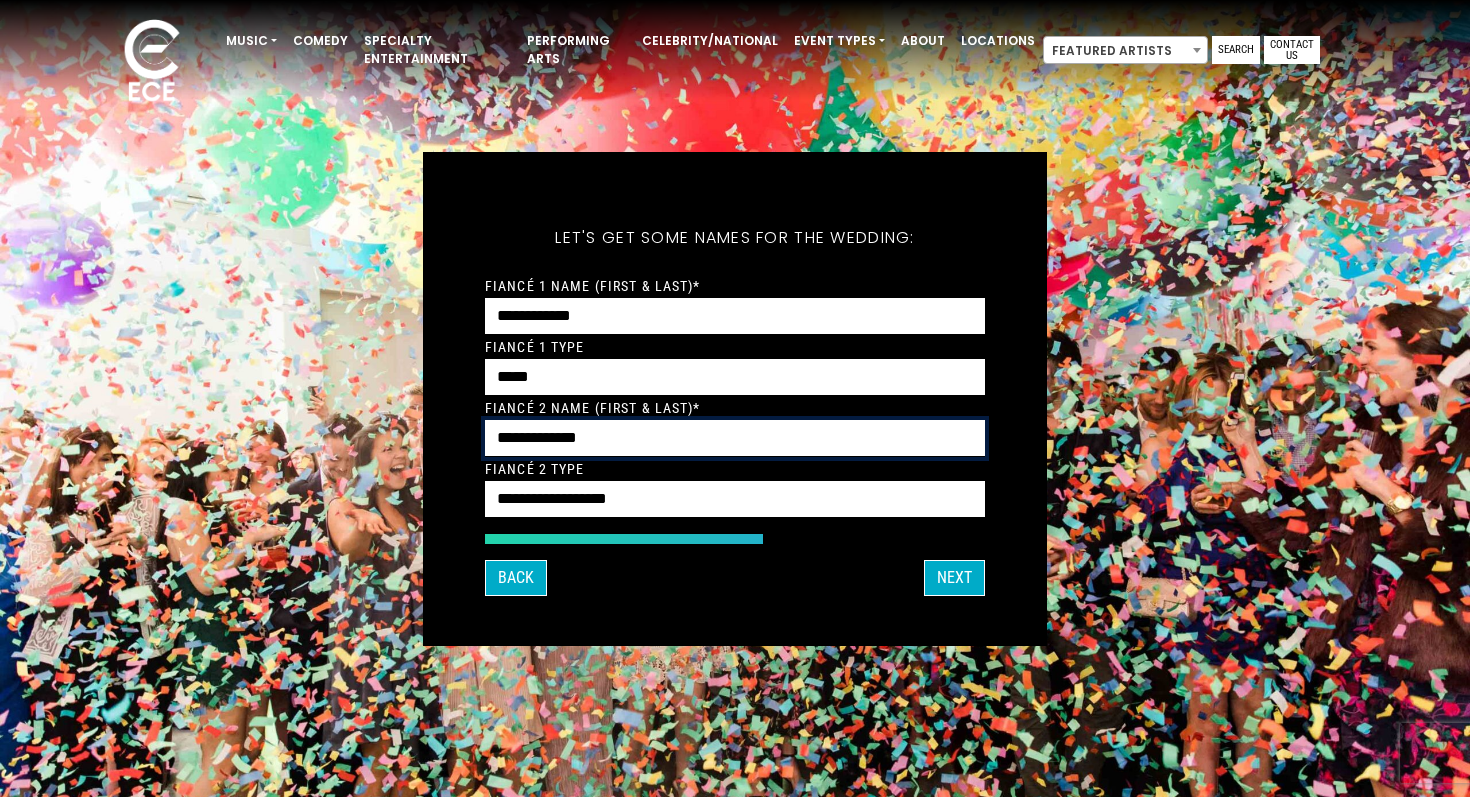 type on "**********" 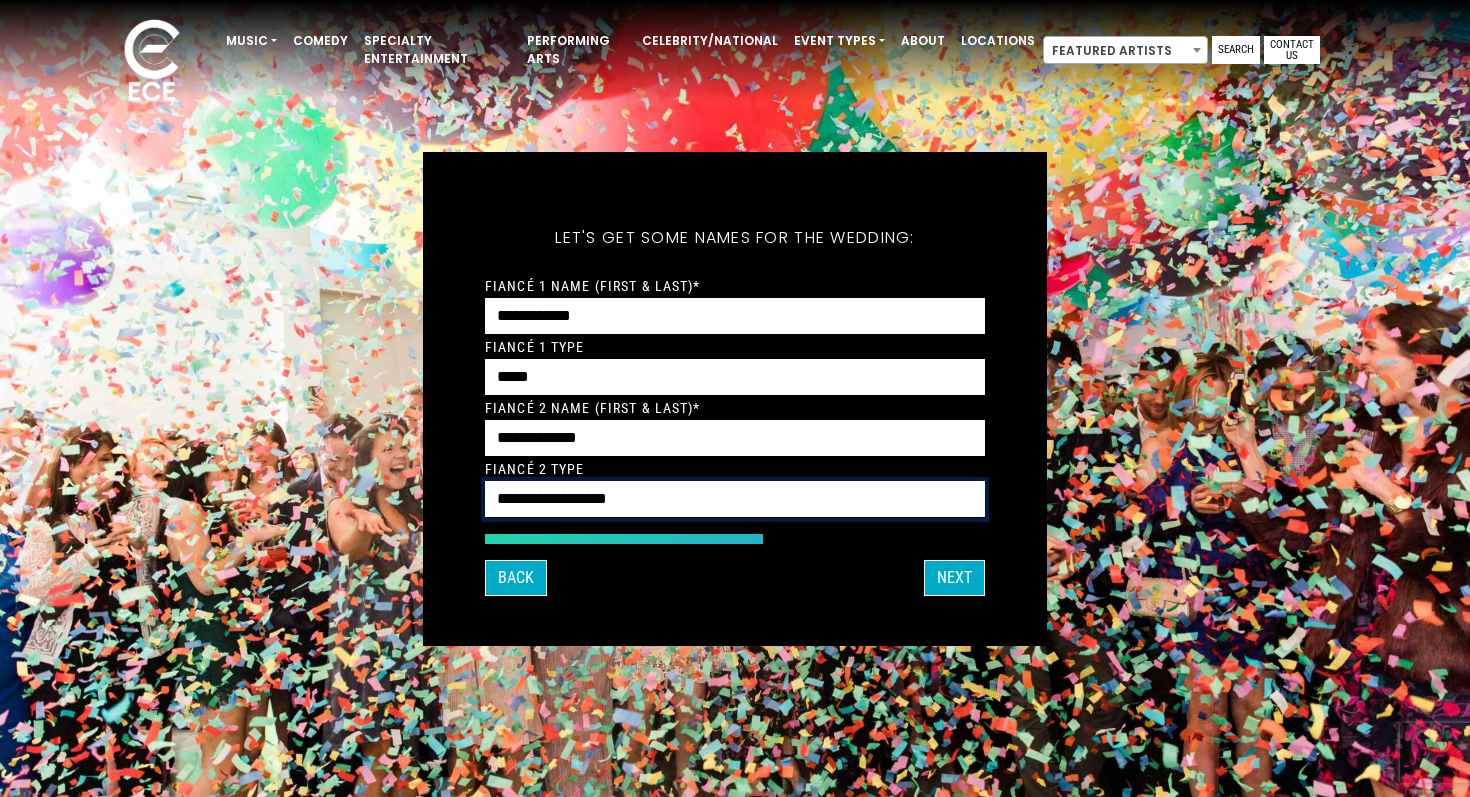 click on "**********" at bounding box center [735, 499] 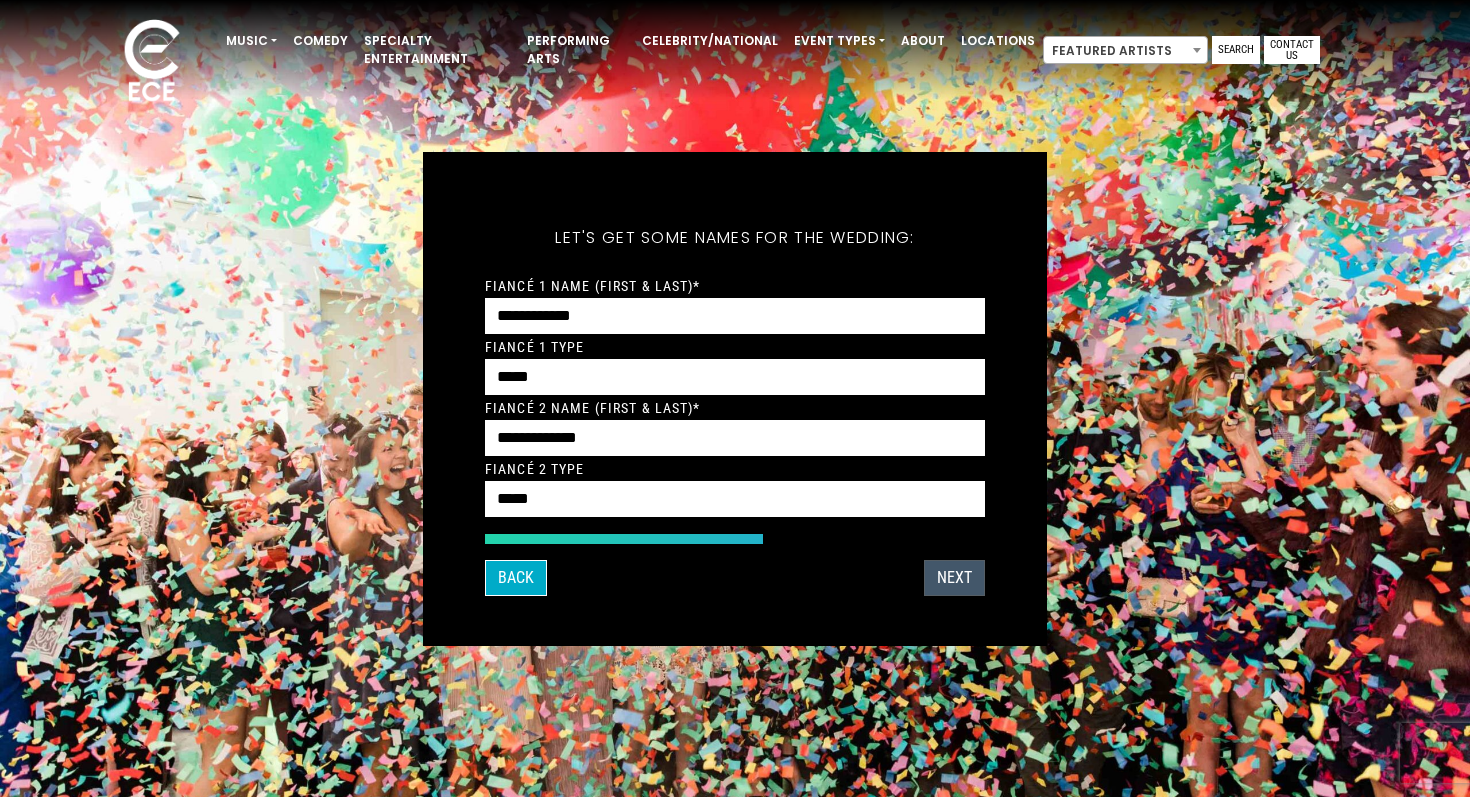 click on "Next" at bounding box center (954, 578) 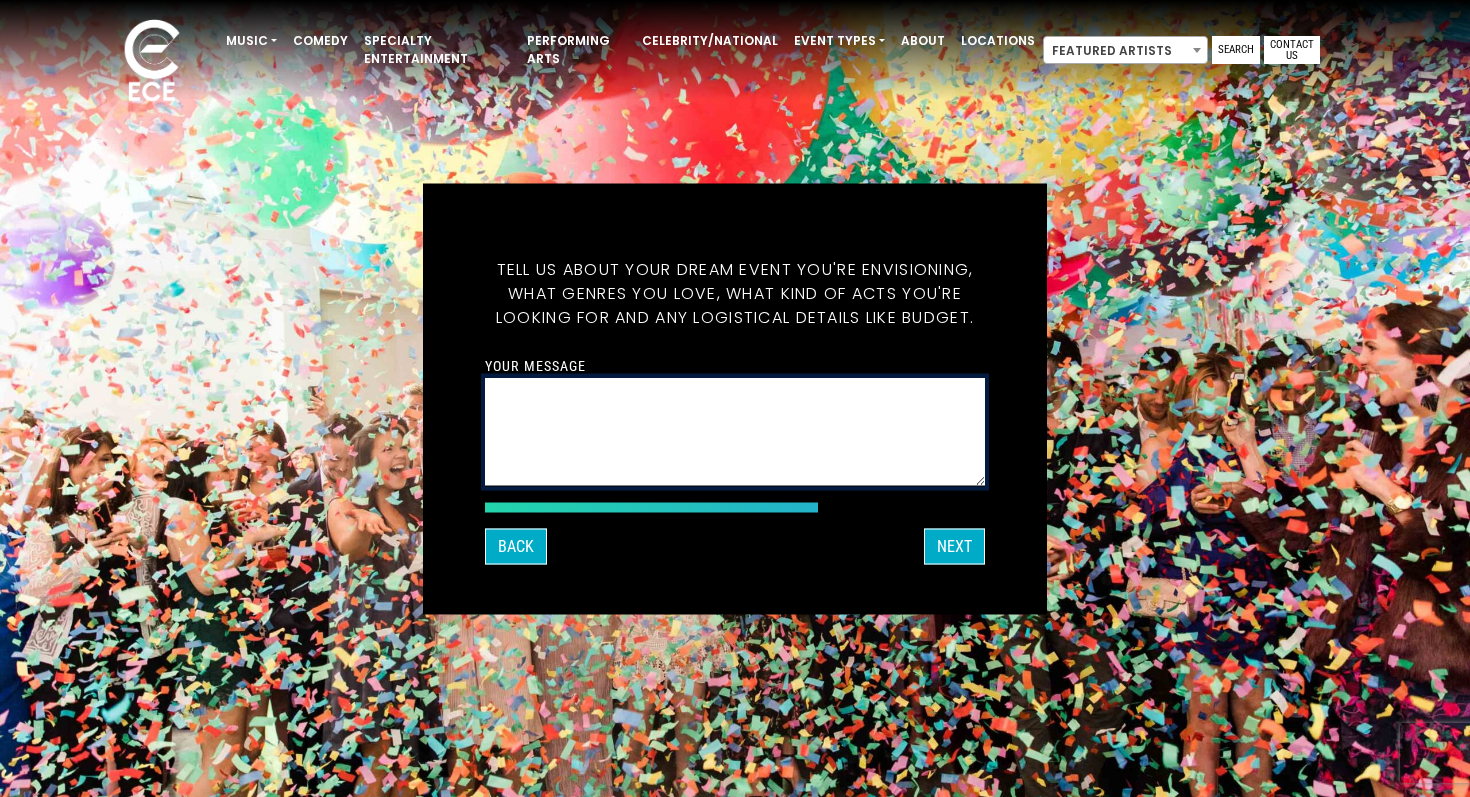 click on "Your message" at bounding box center [735, 431] 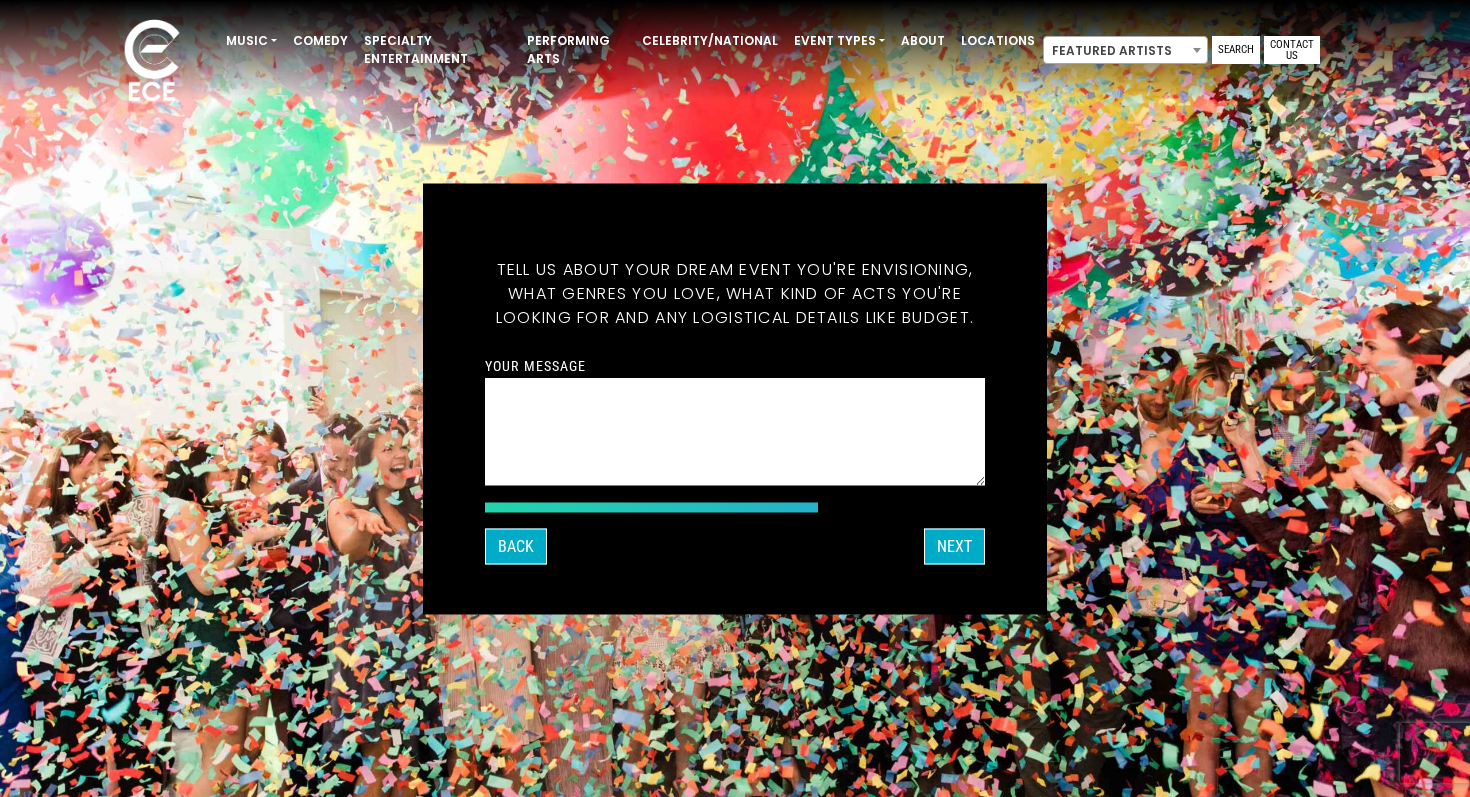 drag, startPoint x: 493, startPoint y: 266, endPoint x: 1006, endPoint y: 332, distance: 517.2282 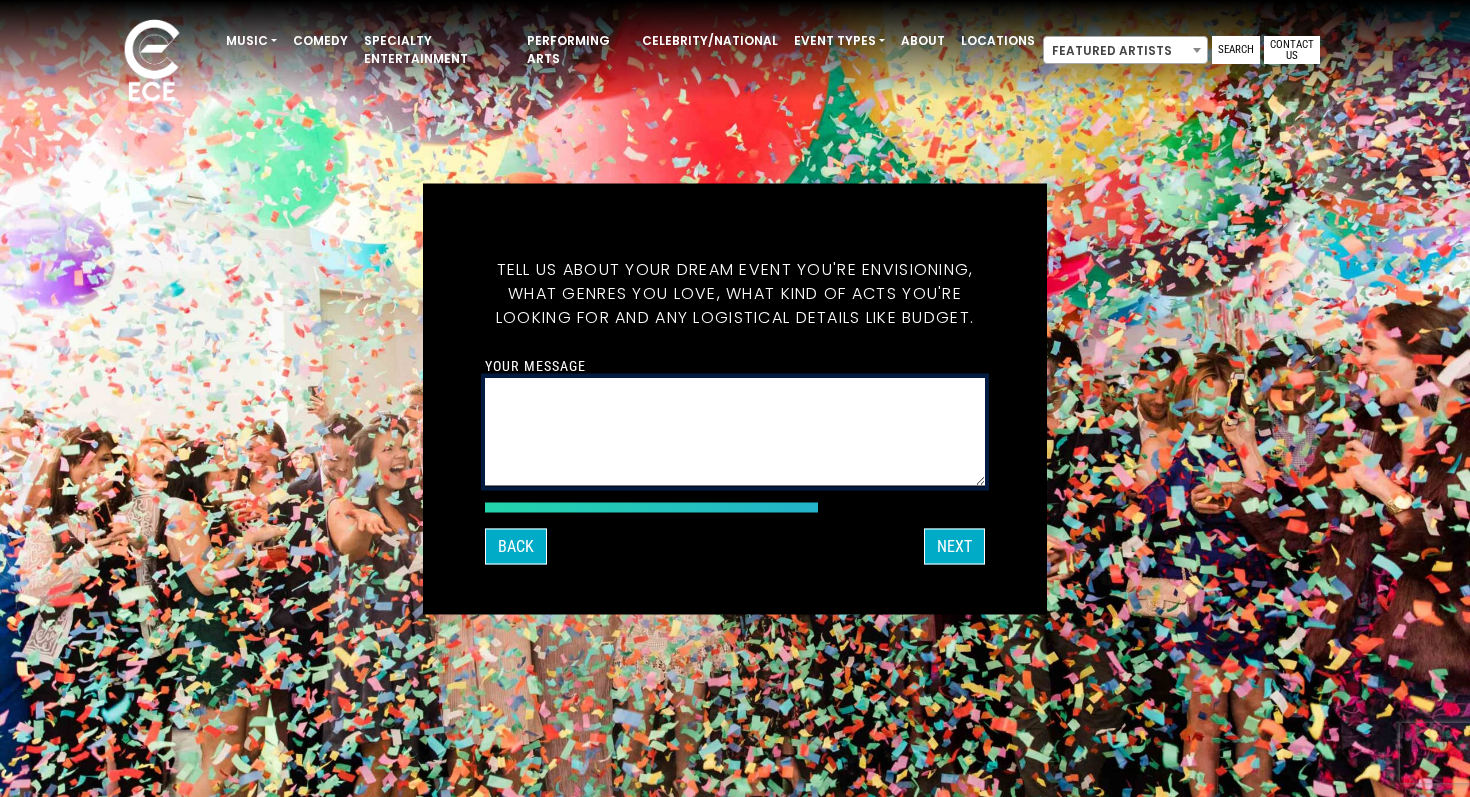 click on "Your message" at bounding box center (735, 431) 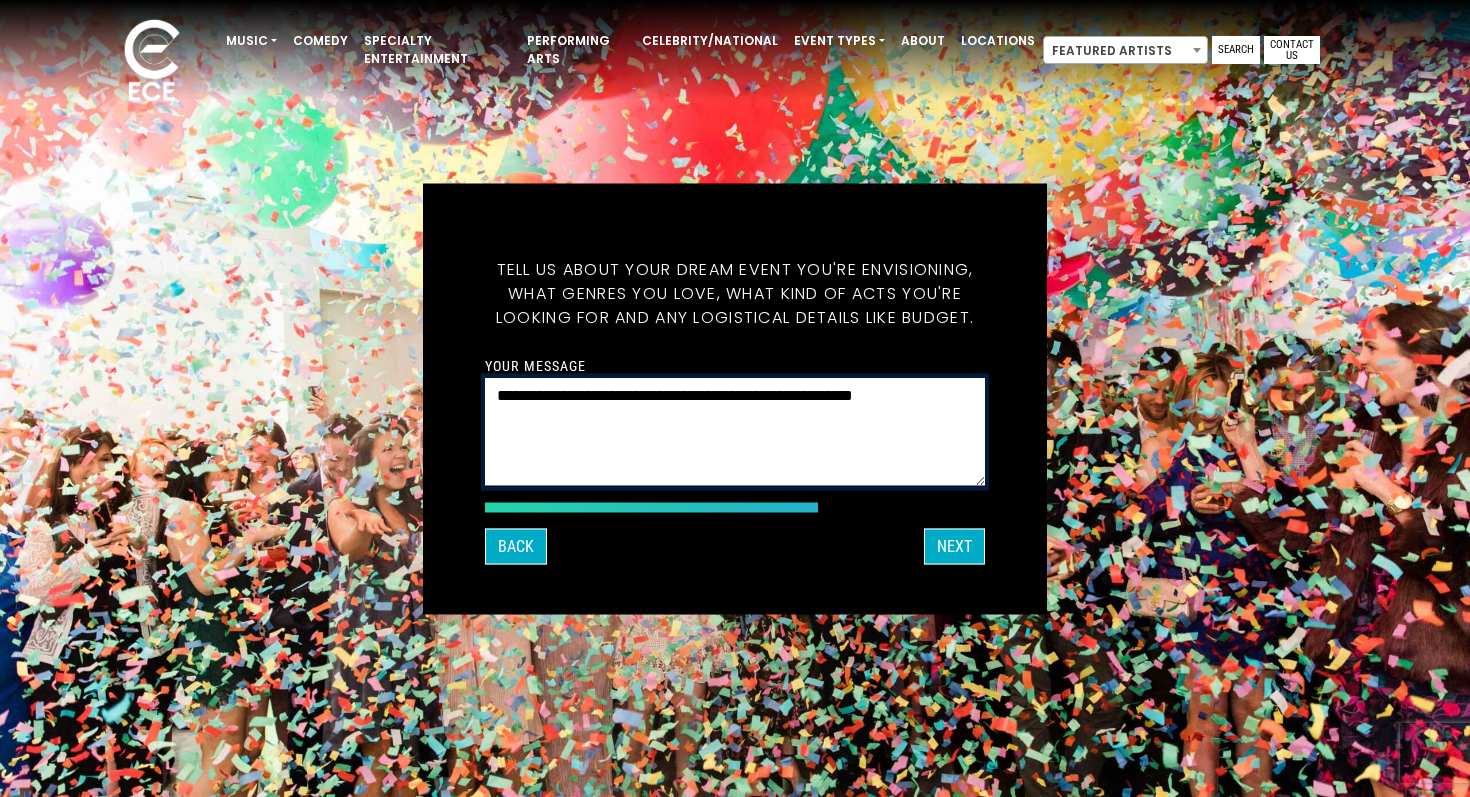 click on "**********" at bounding box center (735, 431) 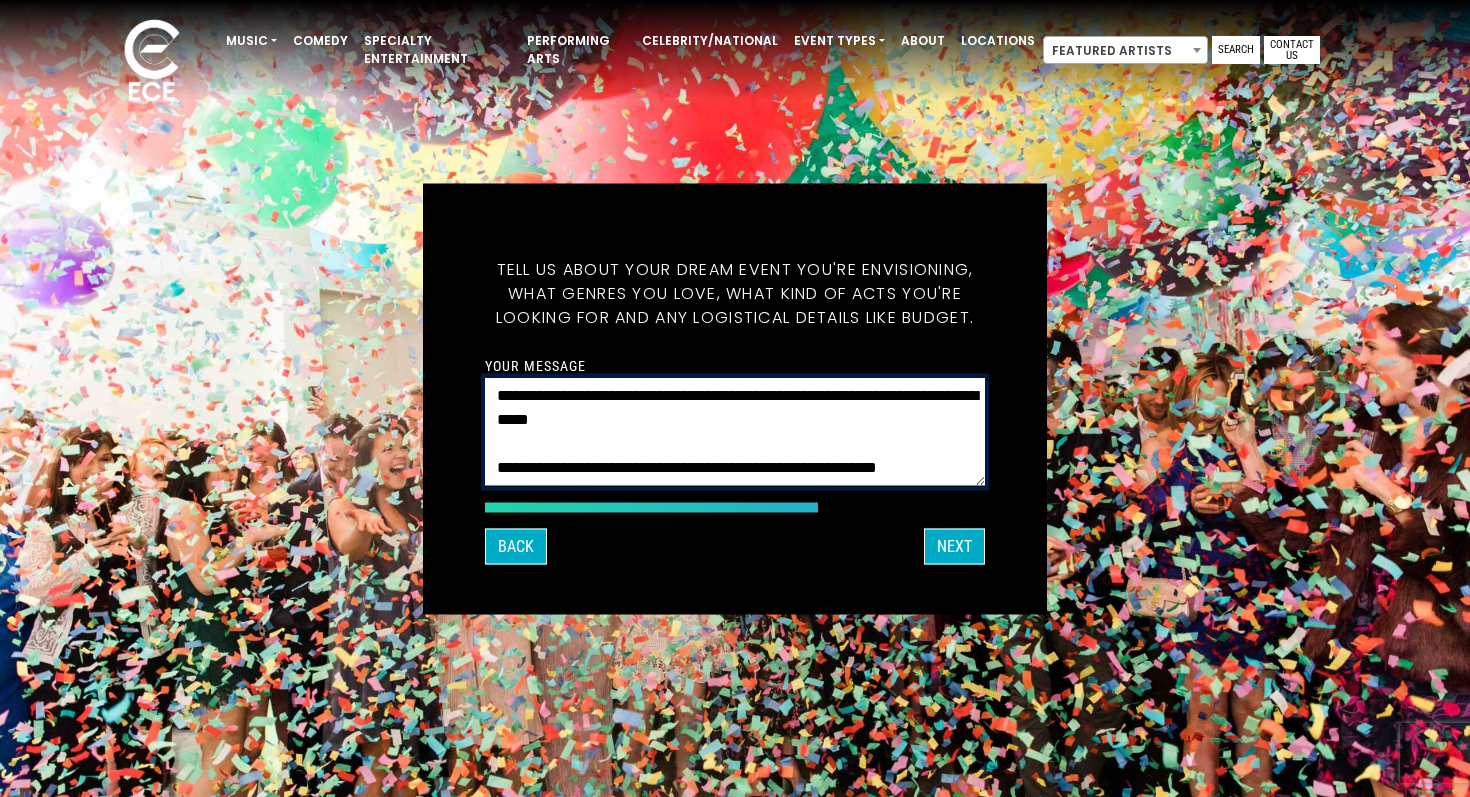 scroll, scrollTop: 17, scrollLeft: 0, axis: vertical 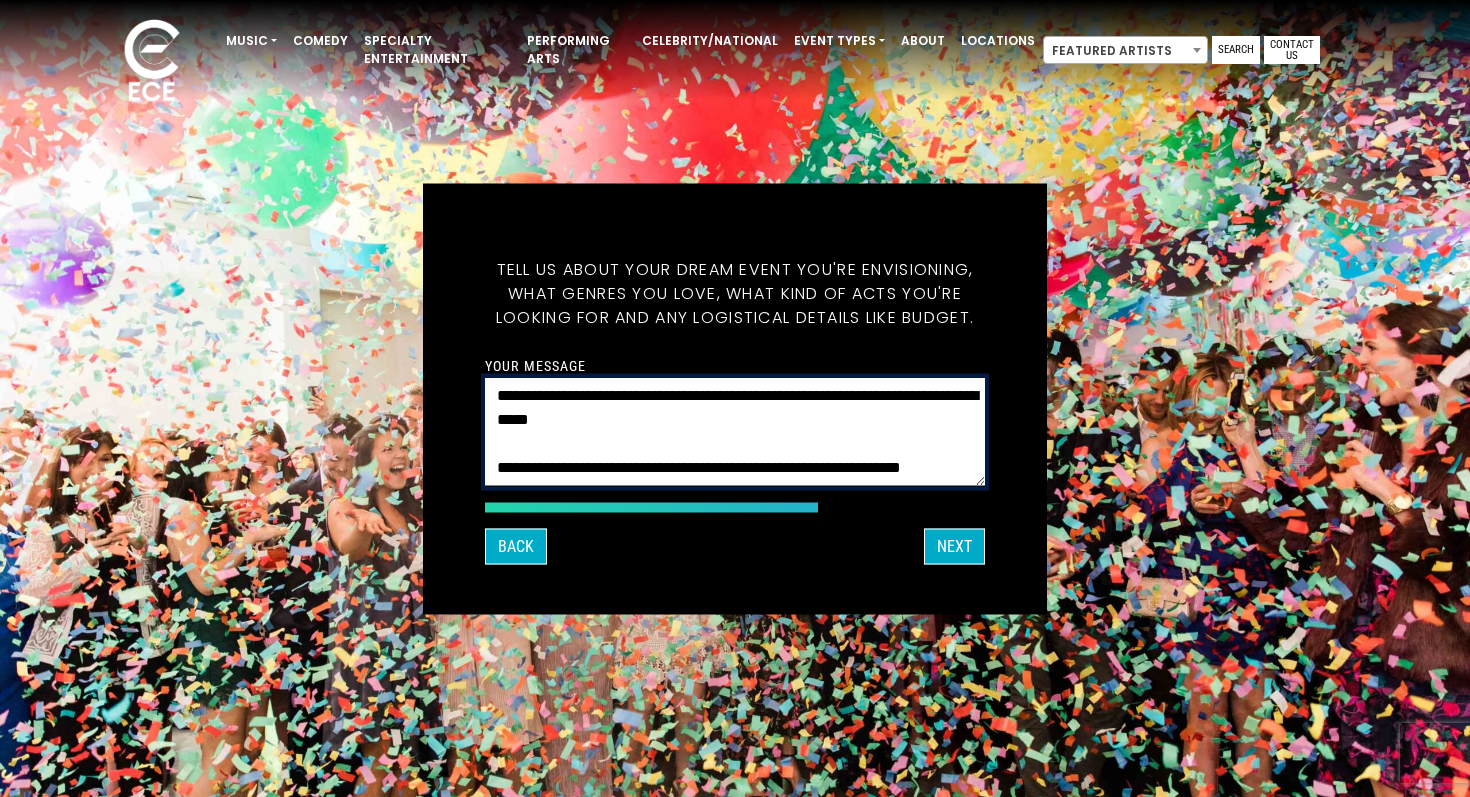 drag, startPoint x: 797, startPoint y: 447, endPoint x: 899, endPoint y: 452, distance: 102.122475 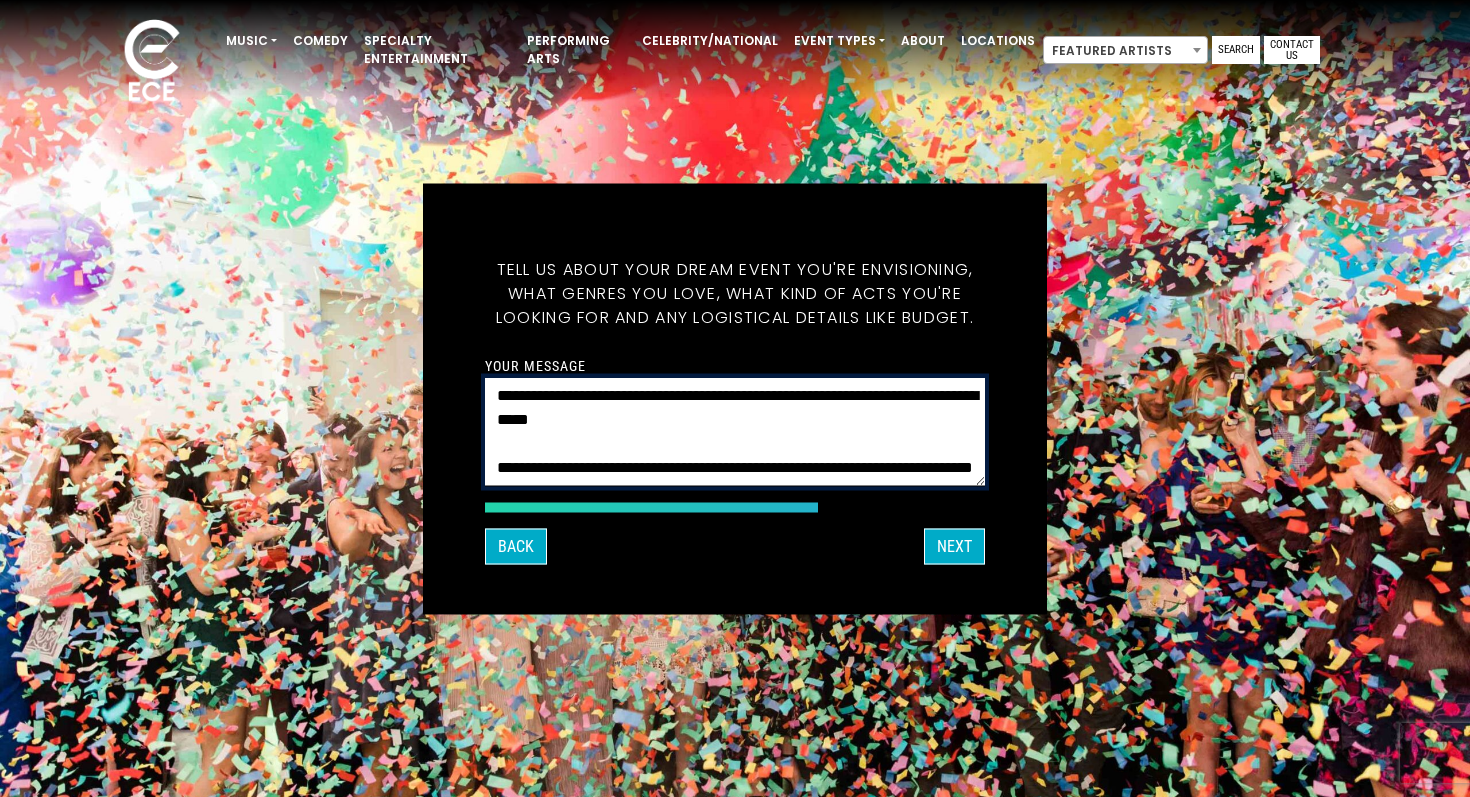 scroll, scrollTop: 0, scrollLeft: 0, axis: both 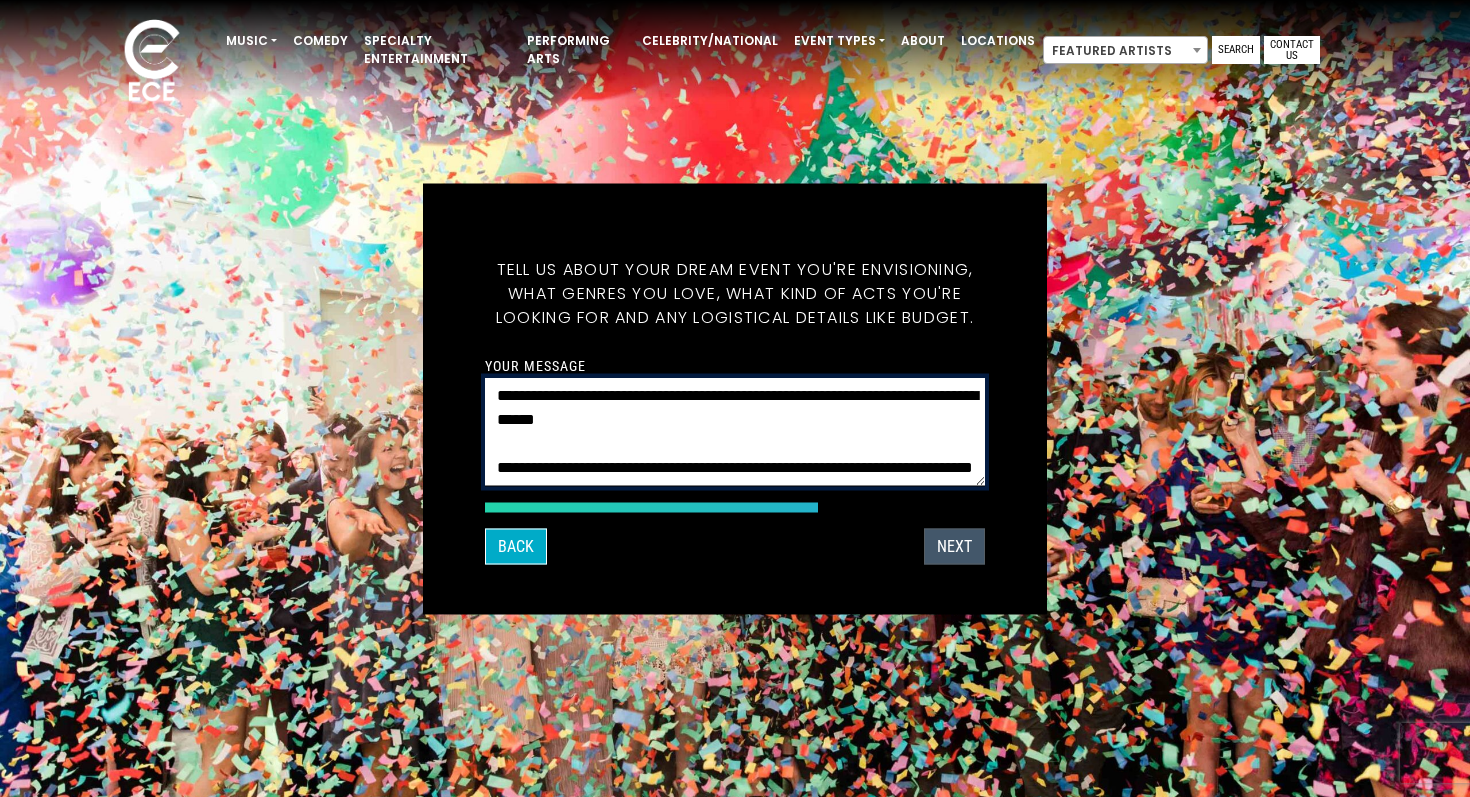 type on "**********" 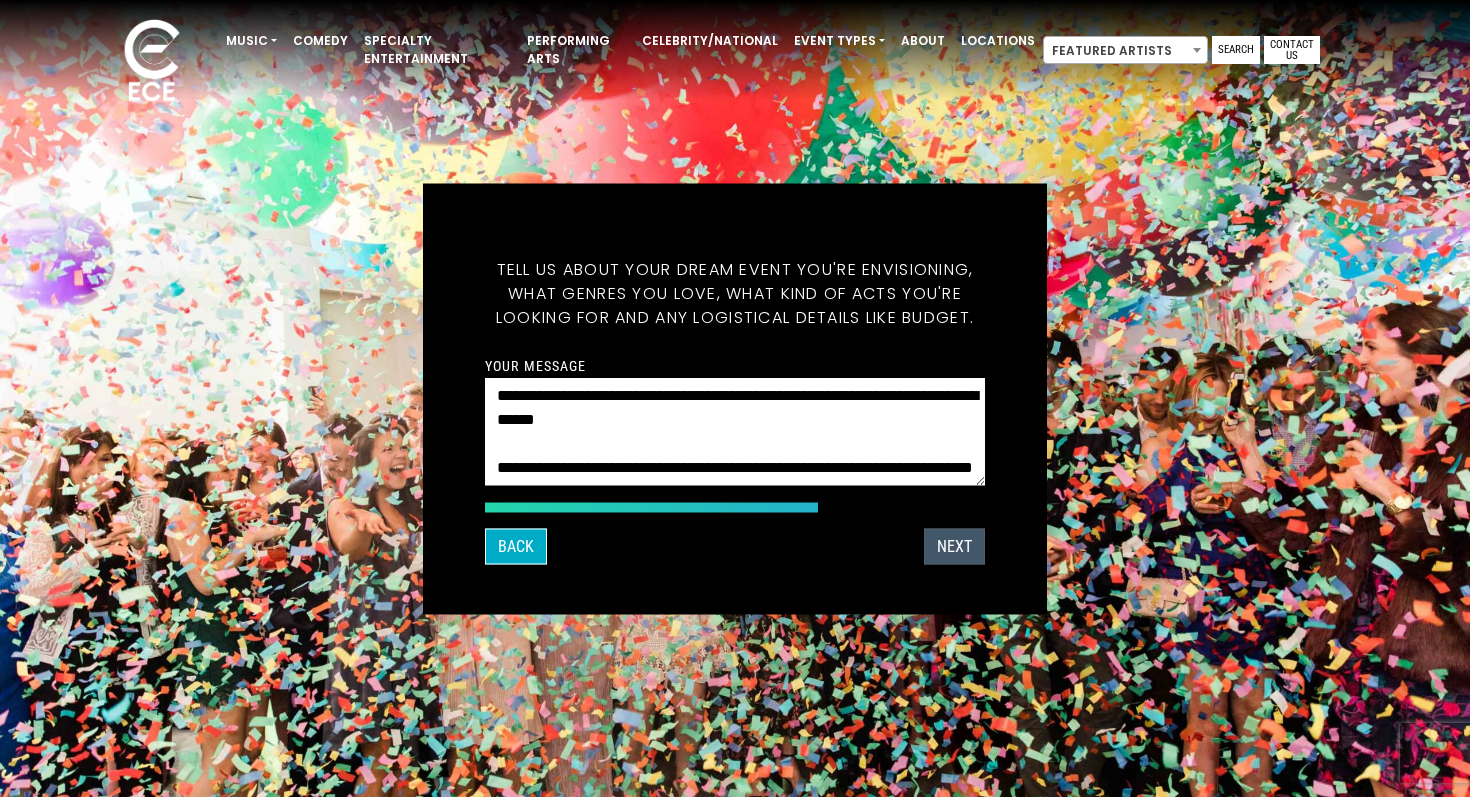 click on "Next" at bounding box center [954, 546] 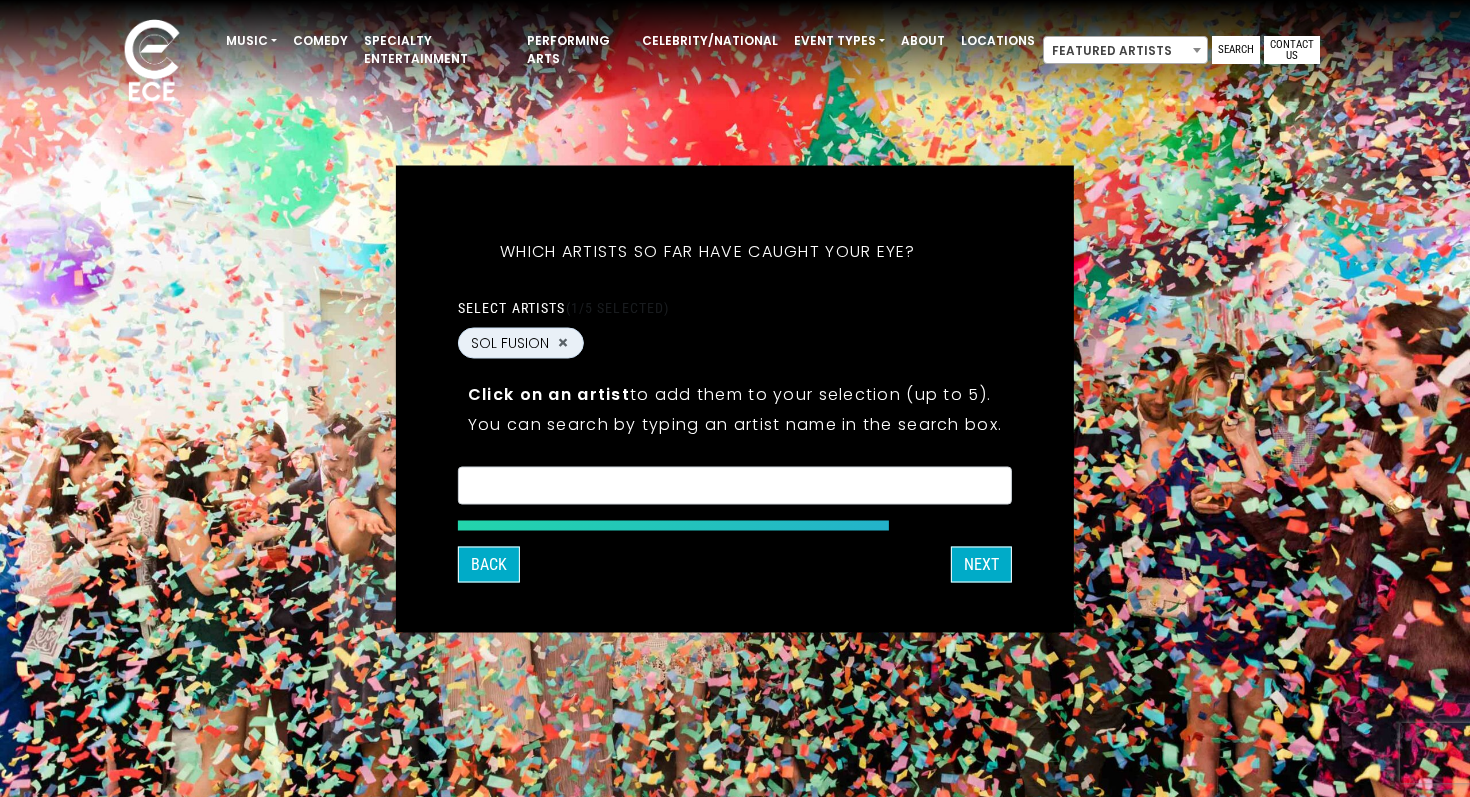click on "SOL FUSION &times" at bounding box center [735, 345] 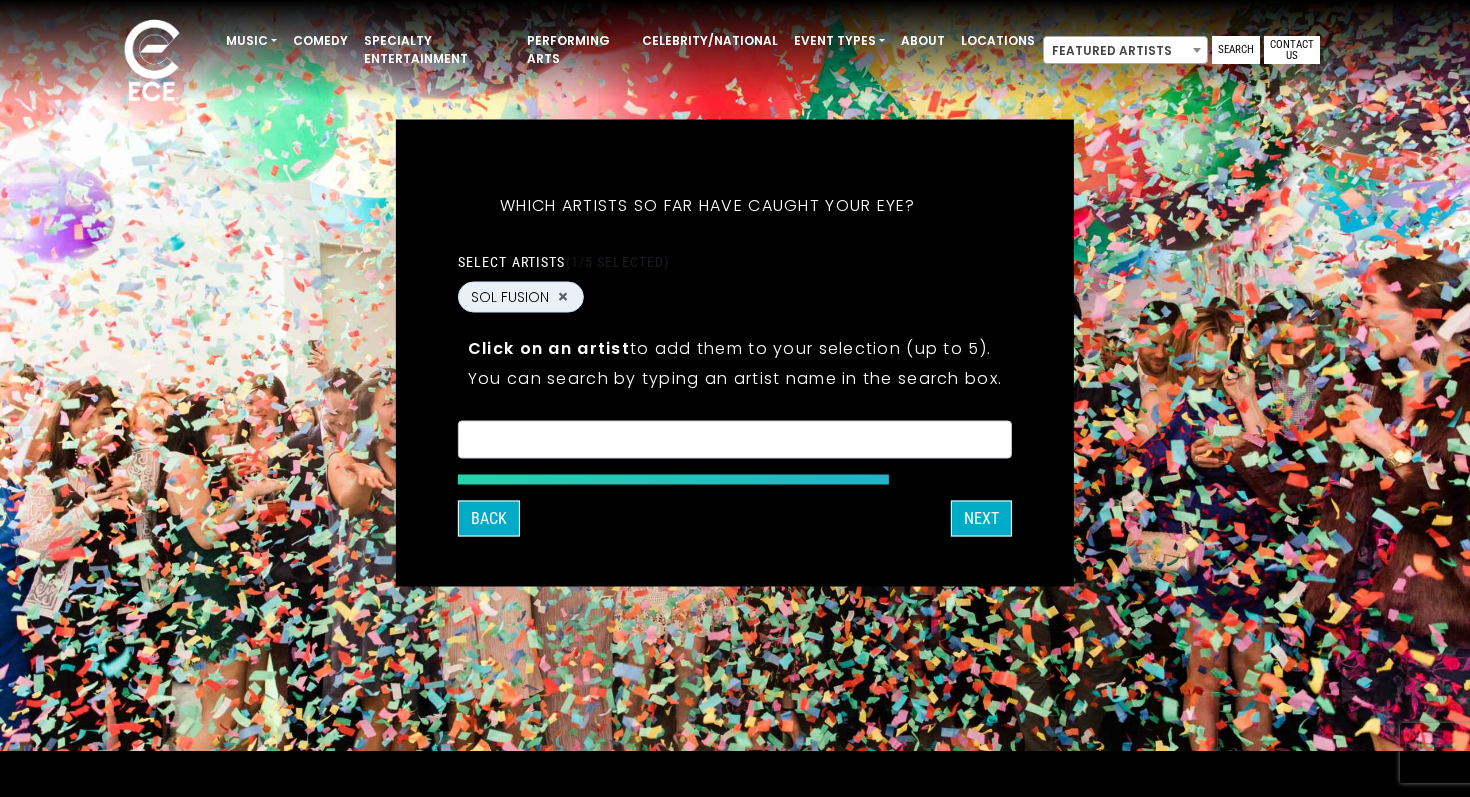 scroll, scrollTop: 53, scrollLeft: 0, axis: vertical 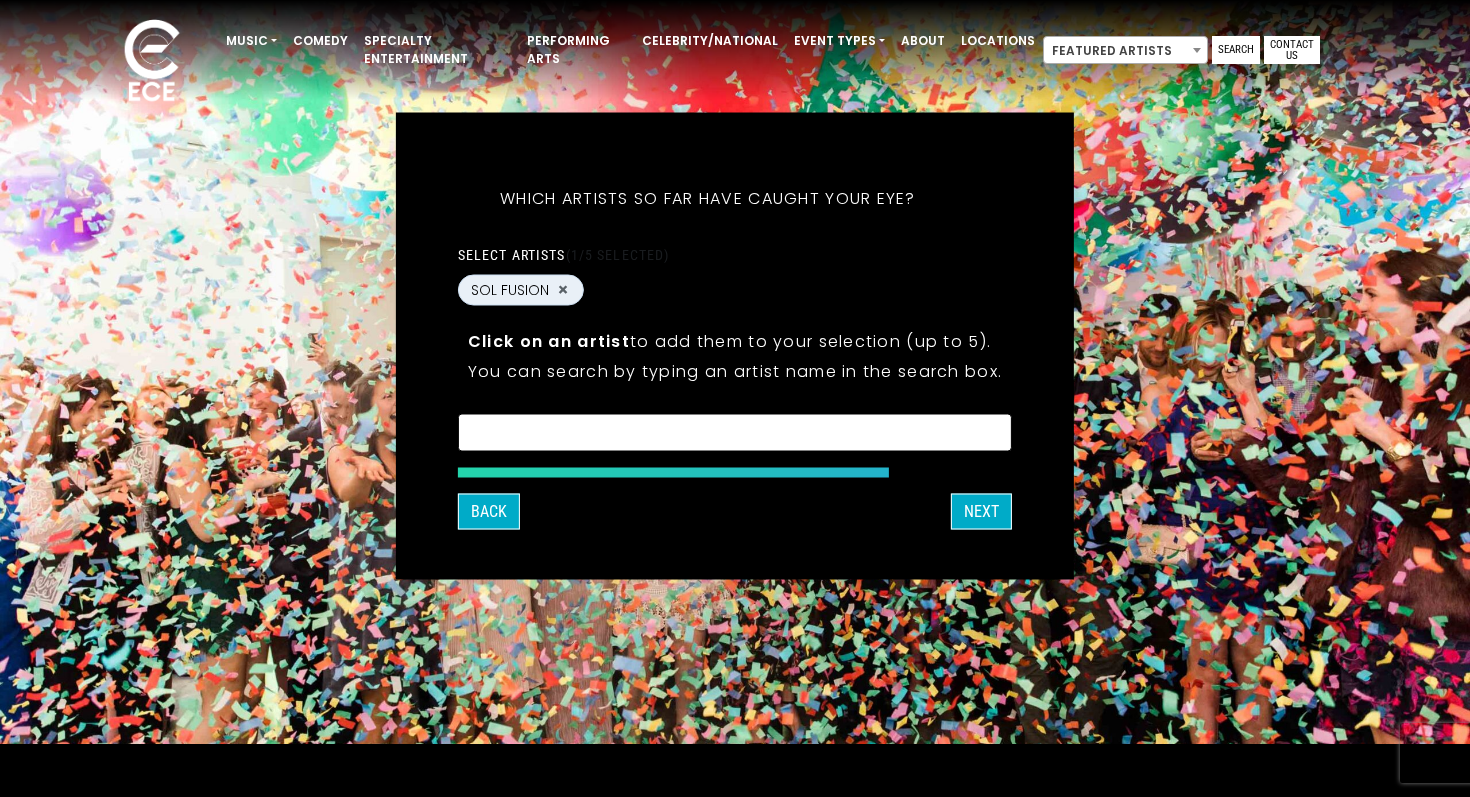 click at bounding box center [735, 435] 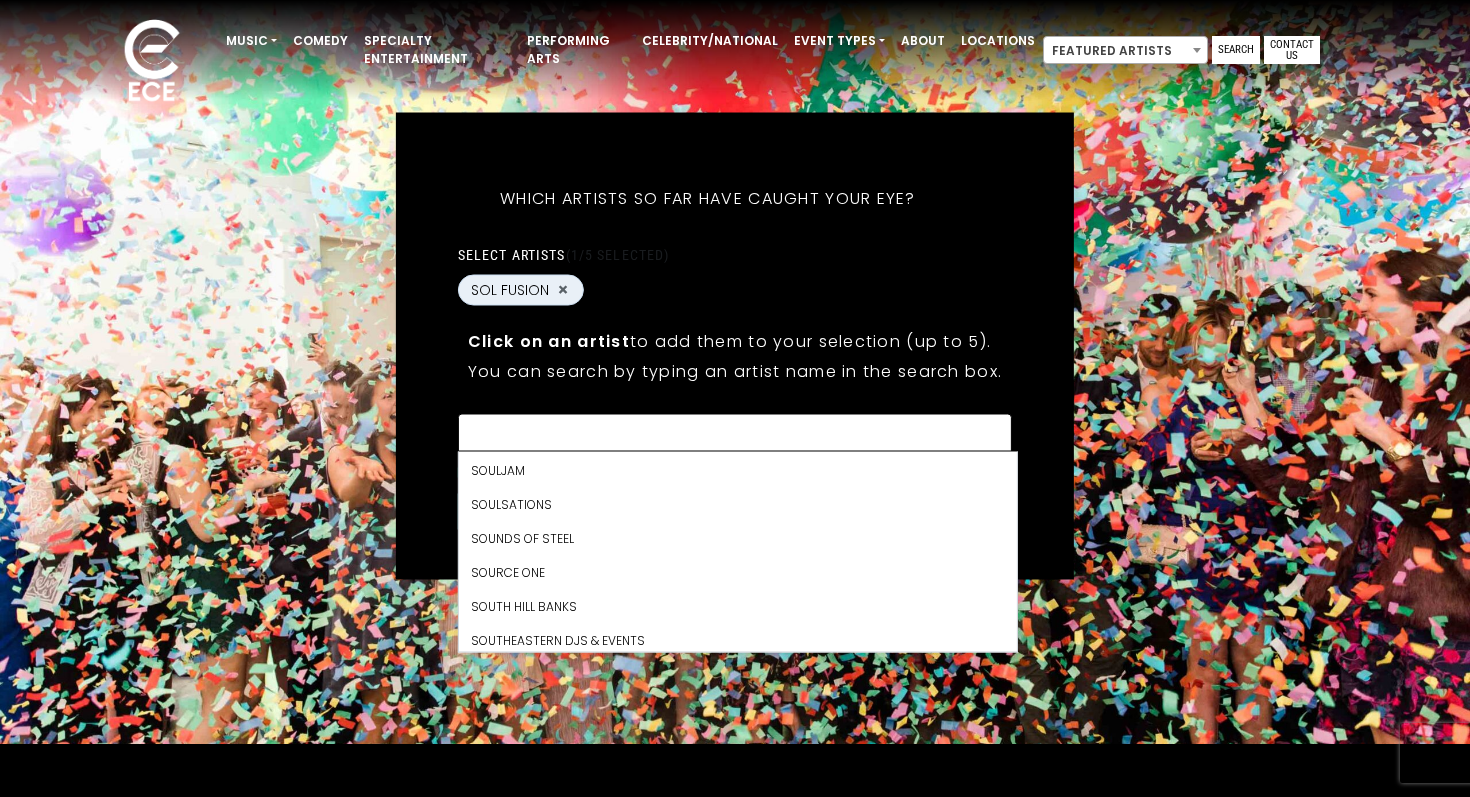 scroll, scrollTop: 23080, scrollLeft: 0, axis: vertical 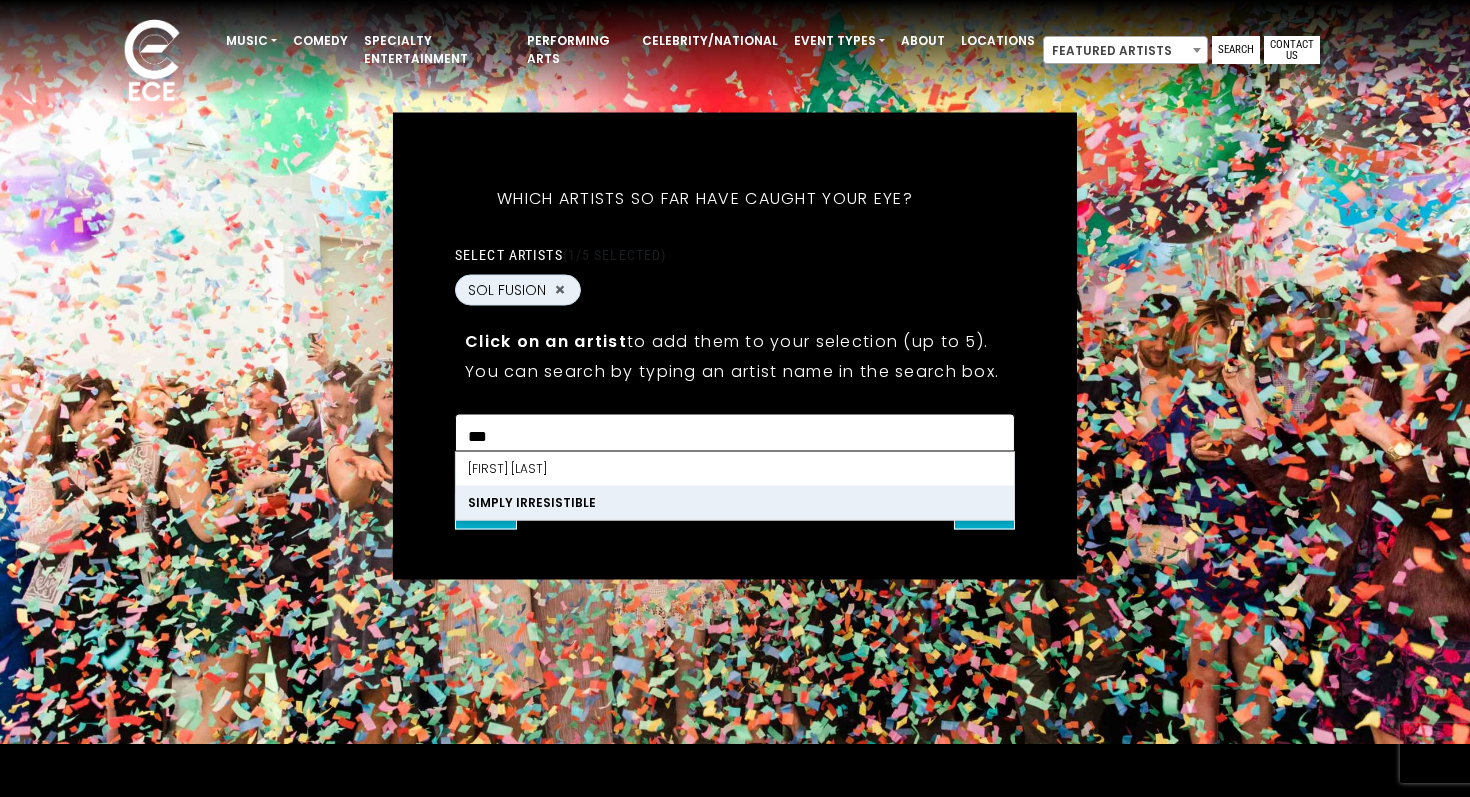 type on "***" 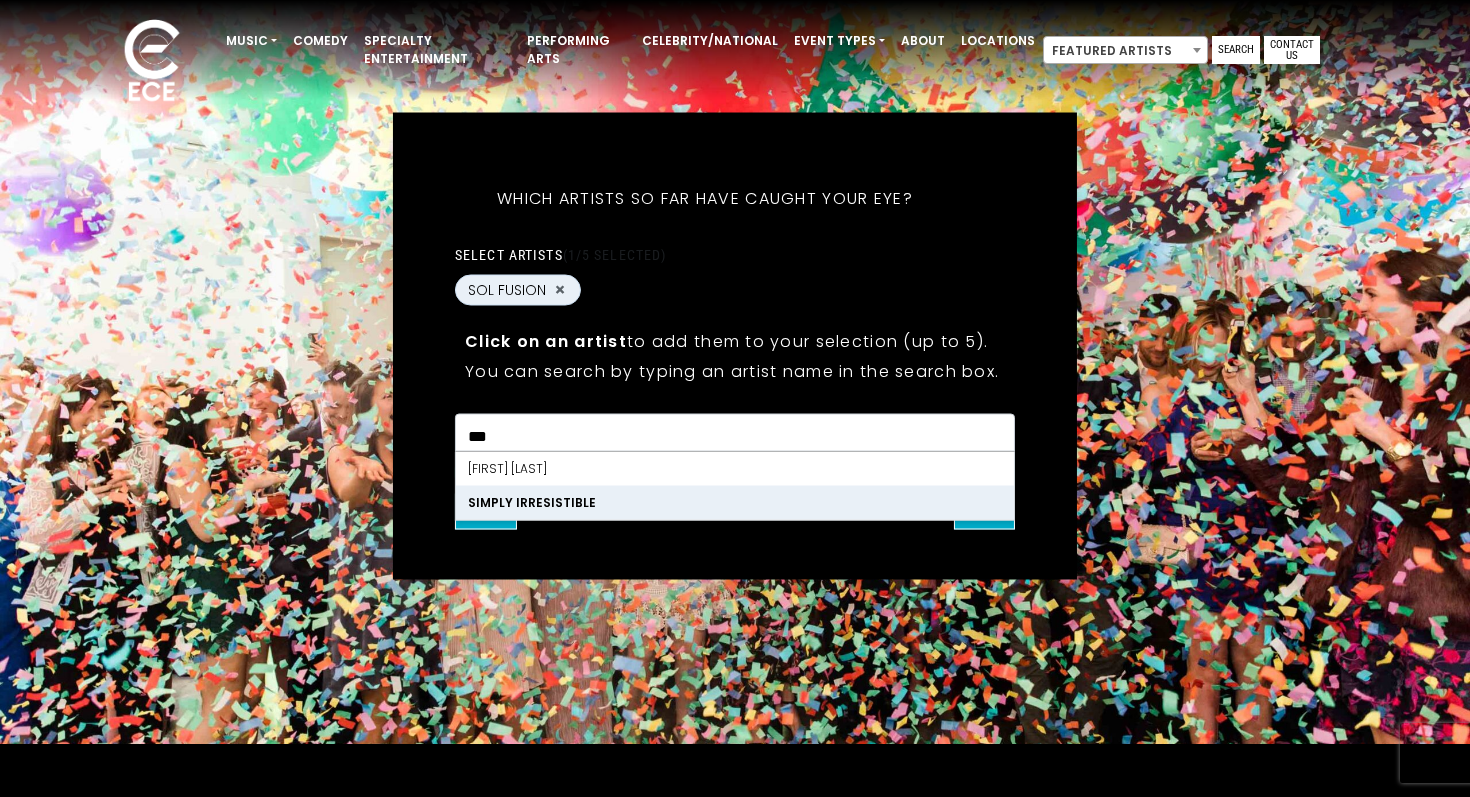 click on "Simply Irresistible" at bounding box center (735, 502) 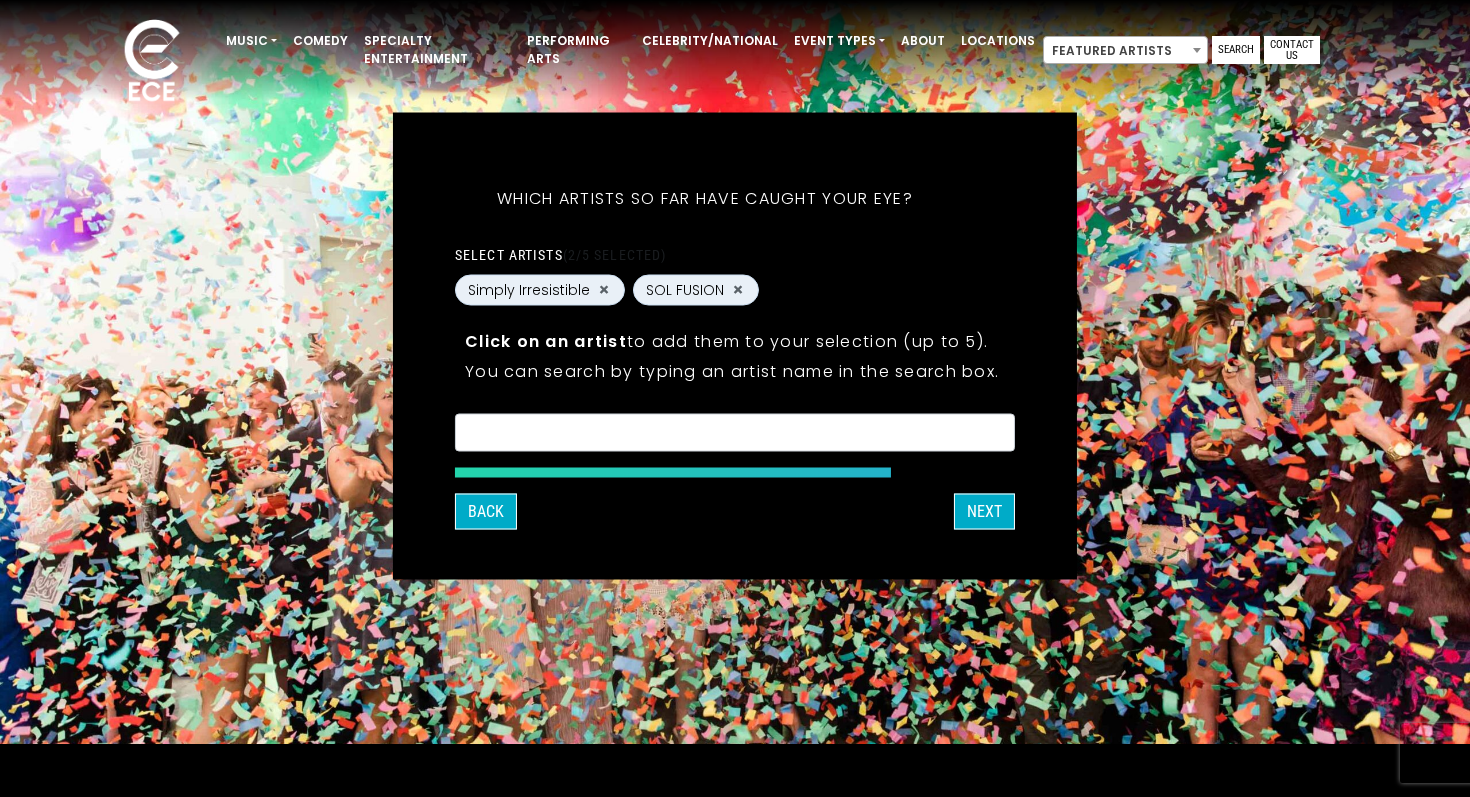 click on "Click on an artist to add them to your selection (up to 5)." at bounding box center (735, 340) 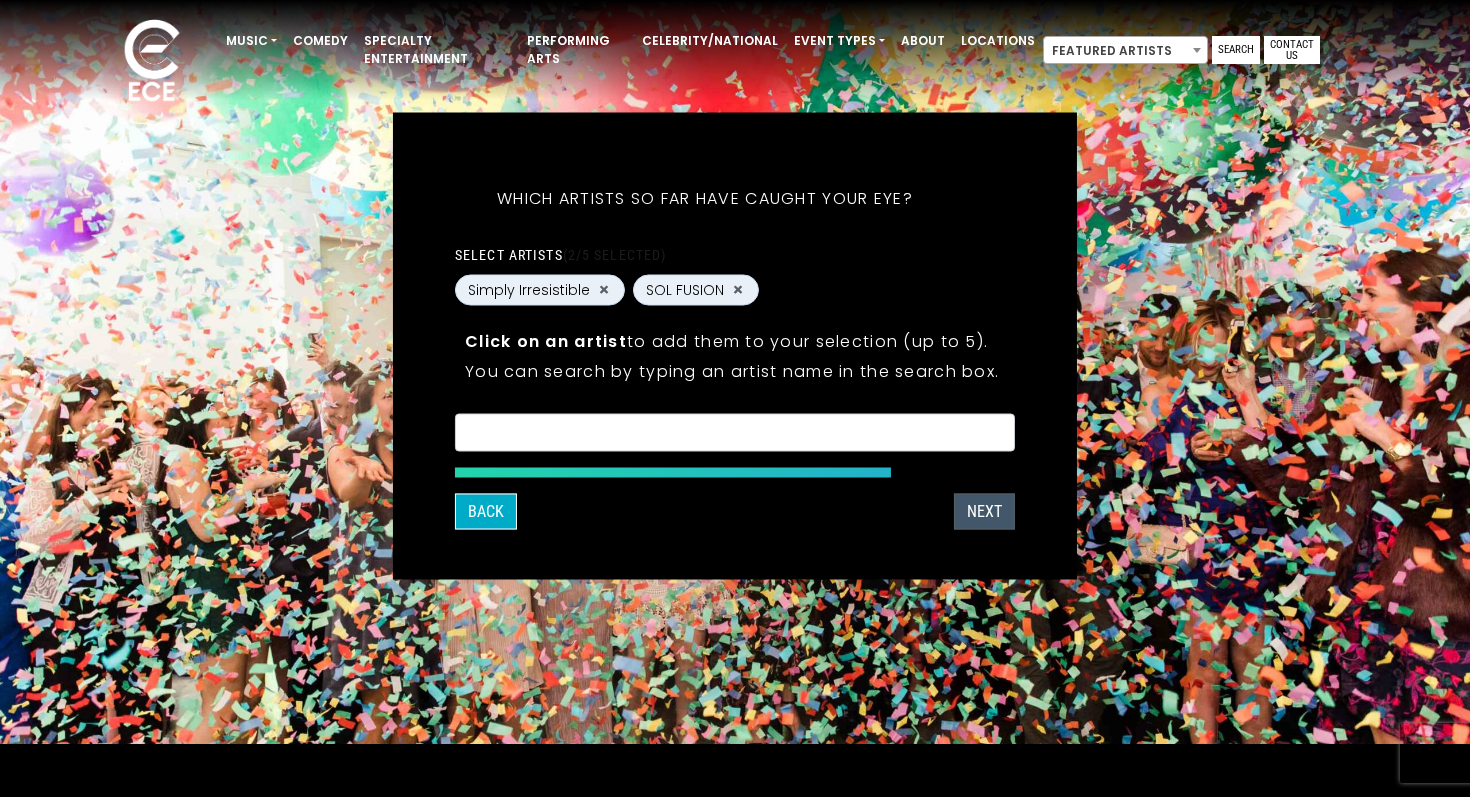 click on "Next" at bounding box center [984, 511] 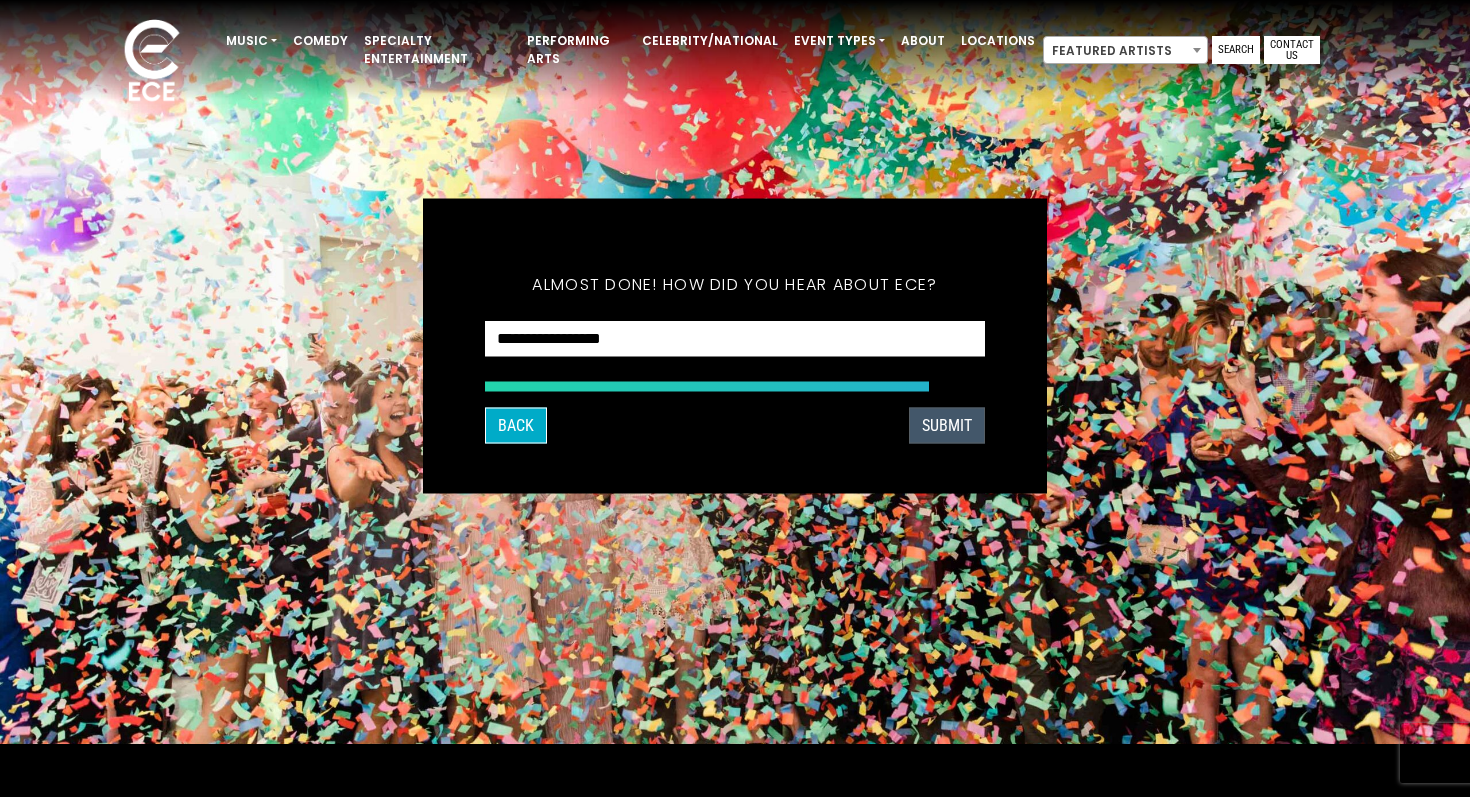 scroll, scrollTop: 139, scrollLeft: 0, axis: vertical 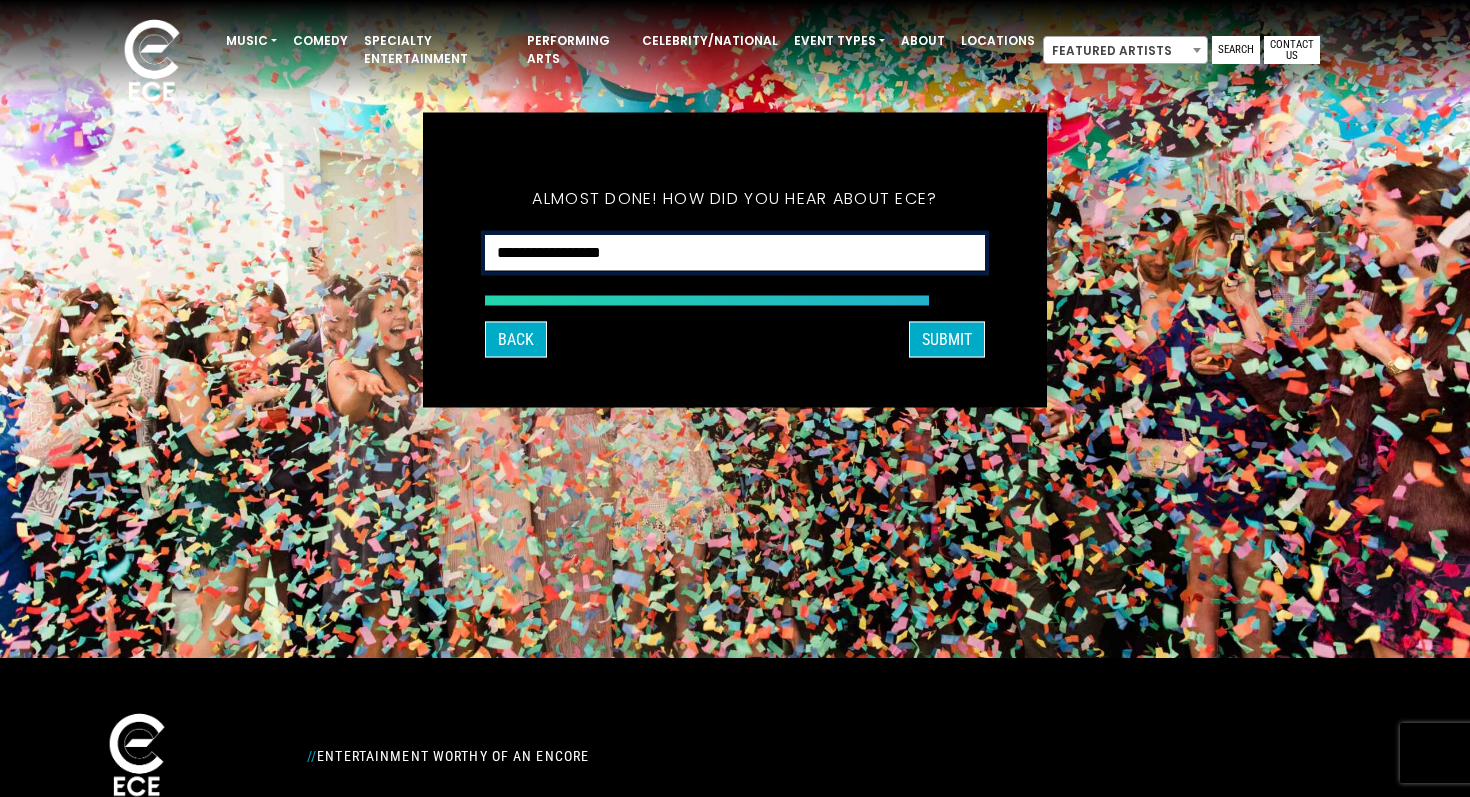 click on "**********" at bounding box center (735, 252) 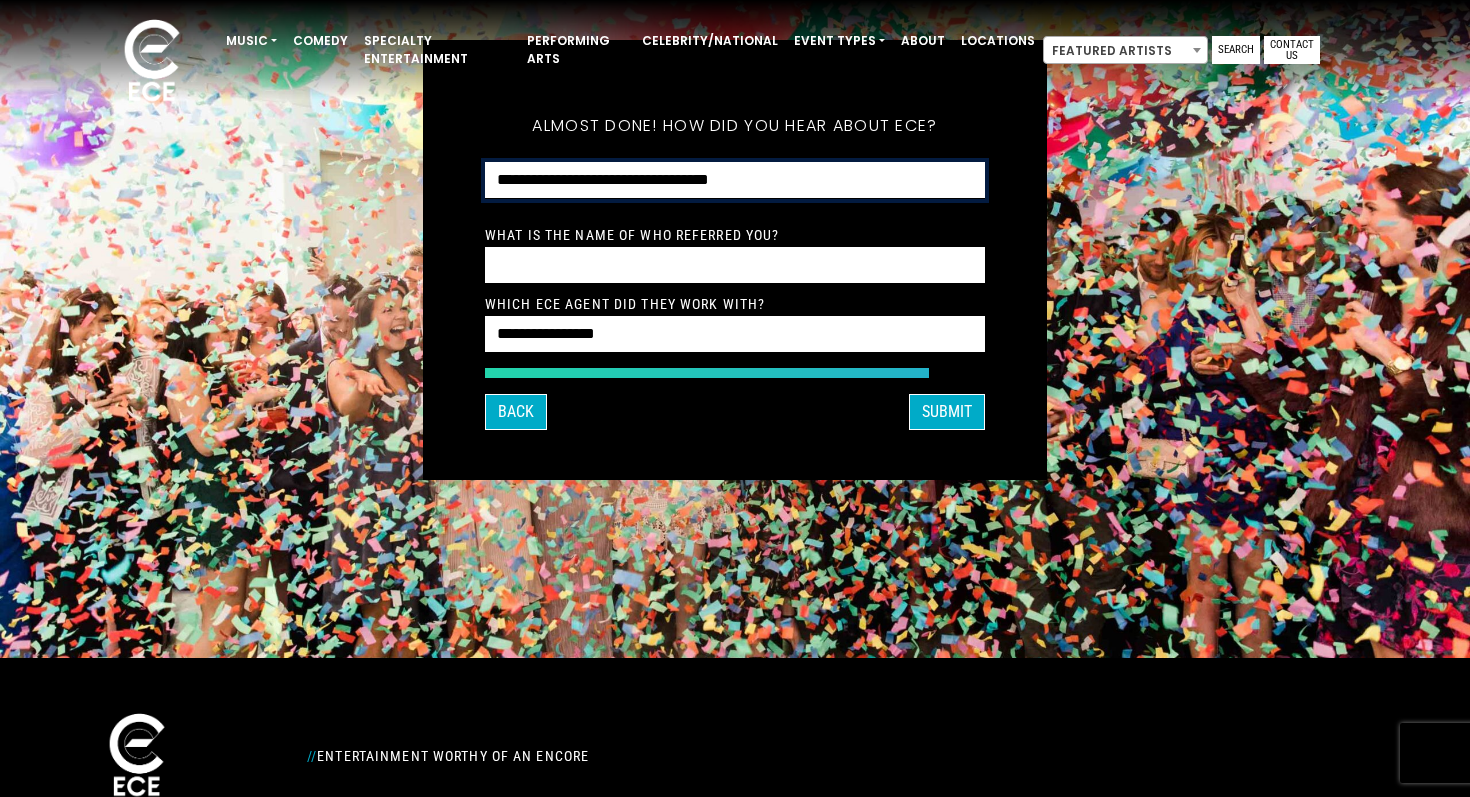 scroll, scrollTop: 66, scrollLeft: 0, axis: vertical 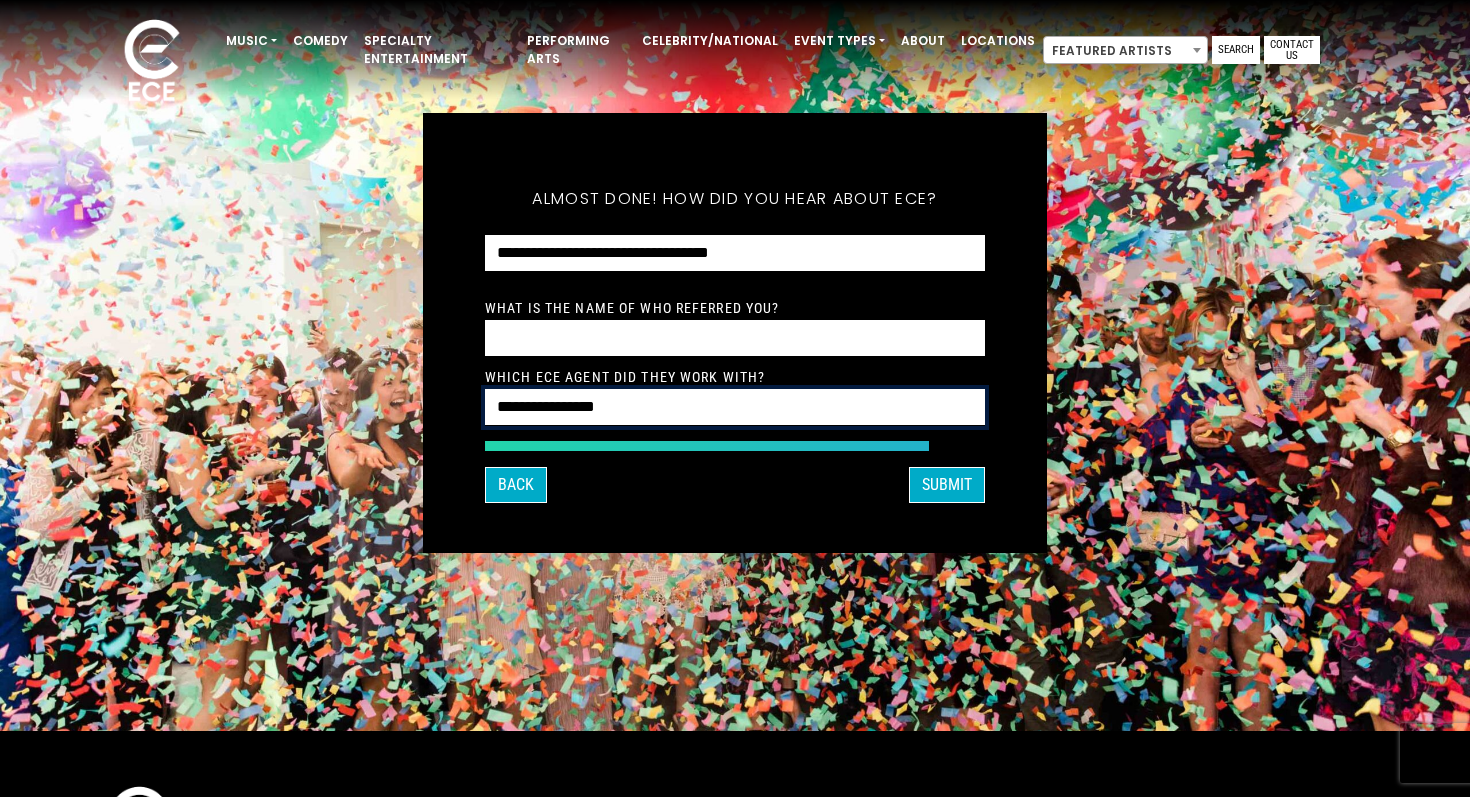 click on "**********" at bounding box center (735, 407) 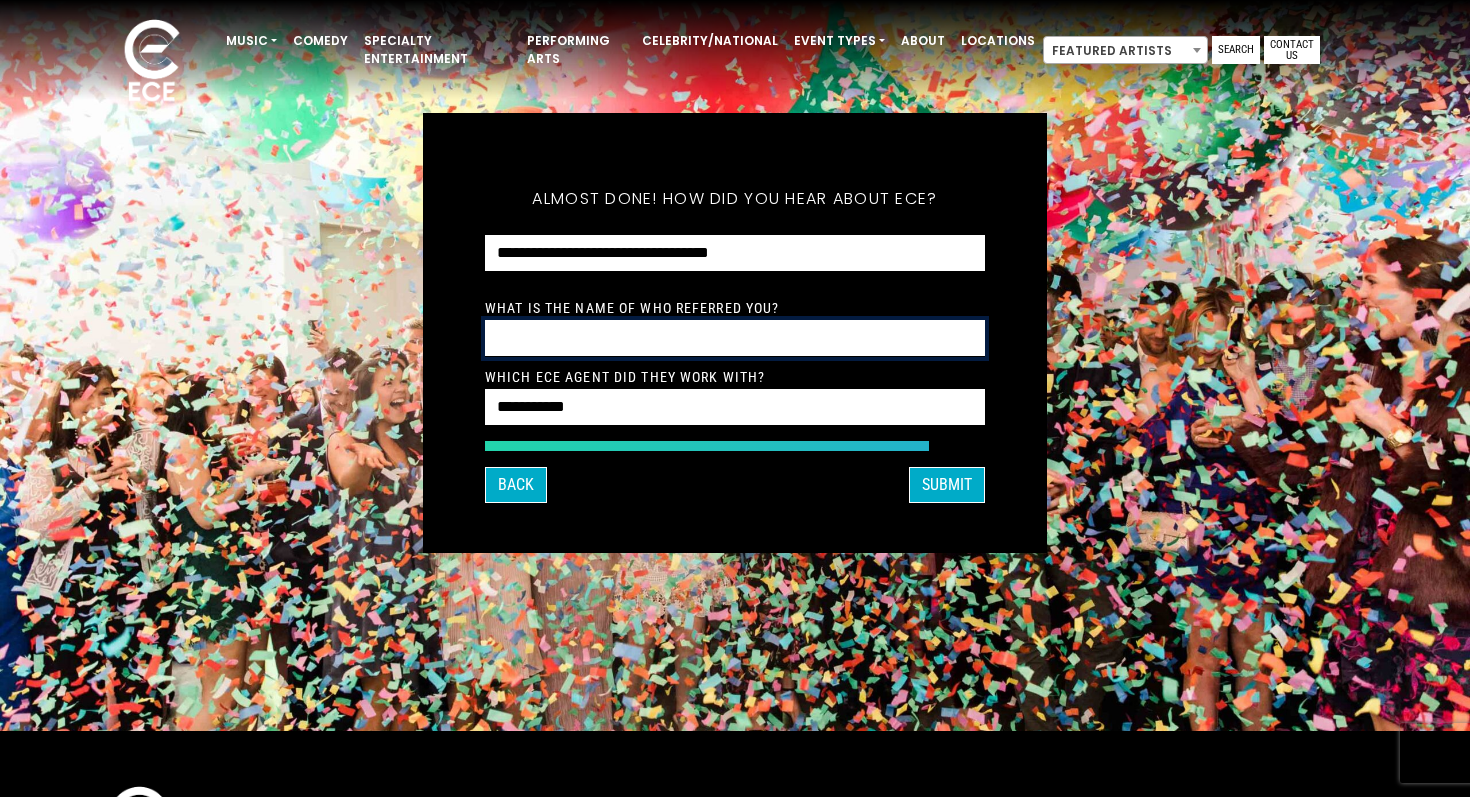 click at bounding box center [735, 338] 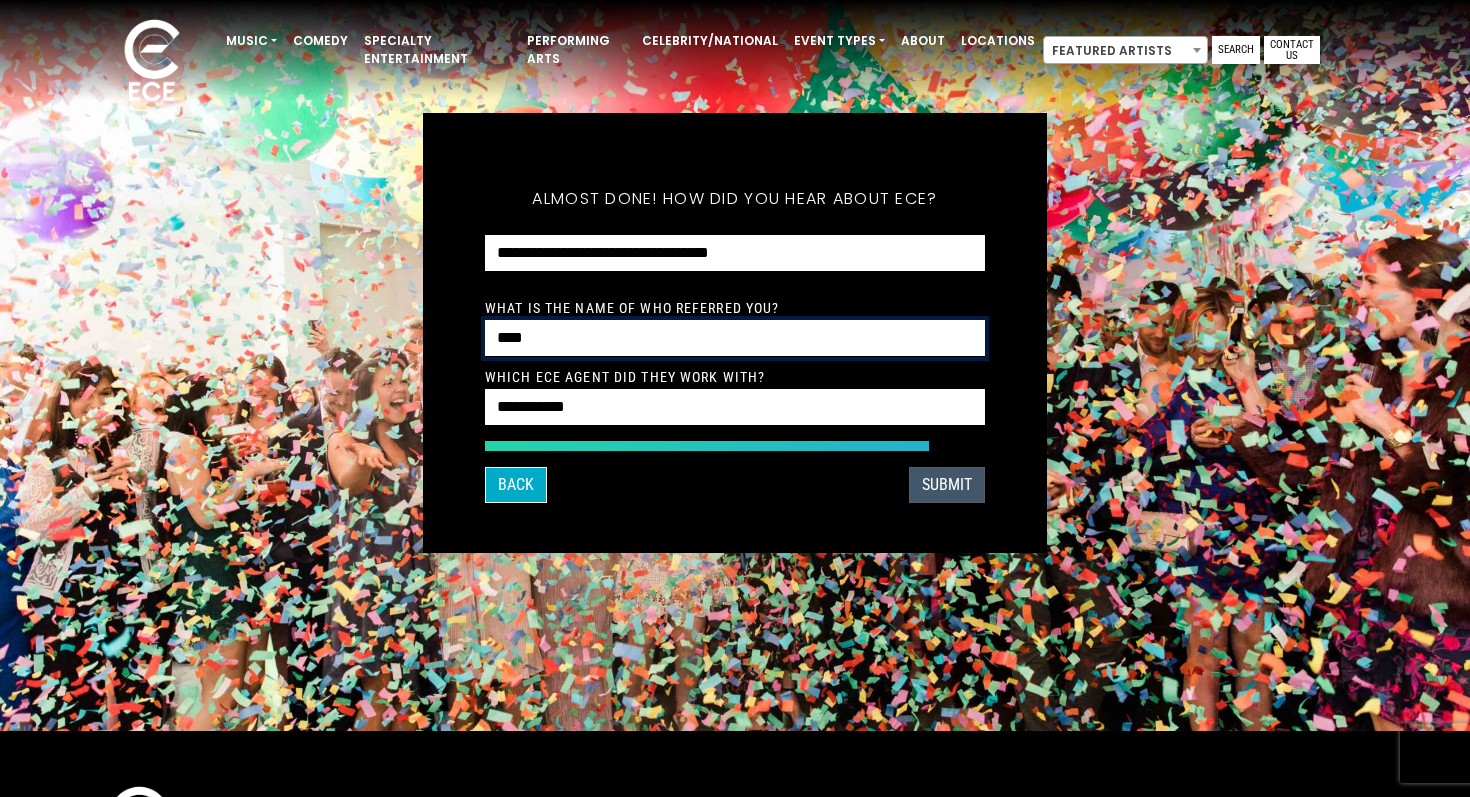 type on "****" 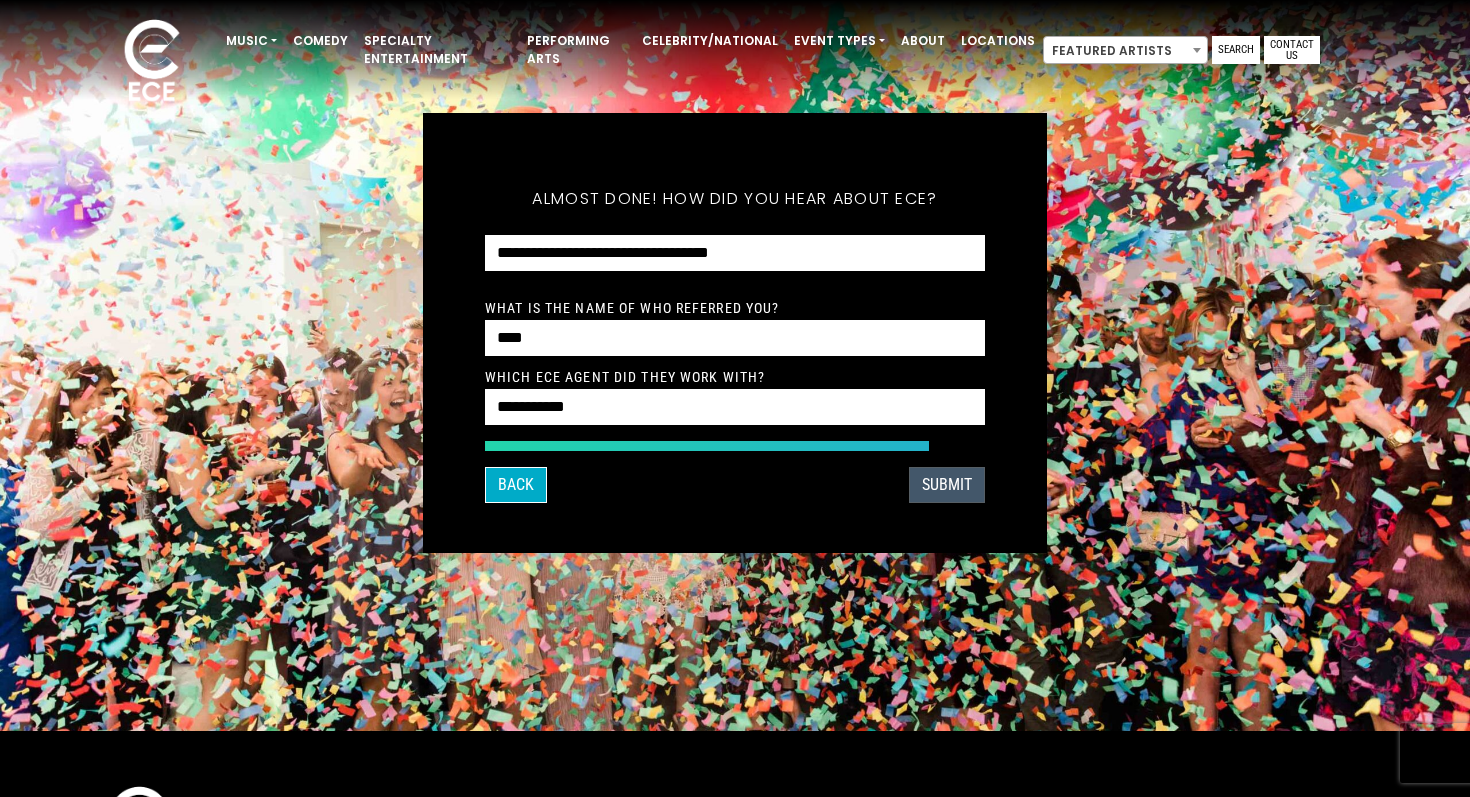 click on "SUBMIT" at bounding box center (947, 485) 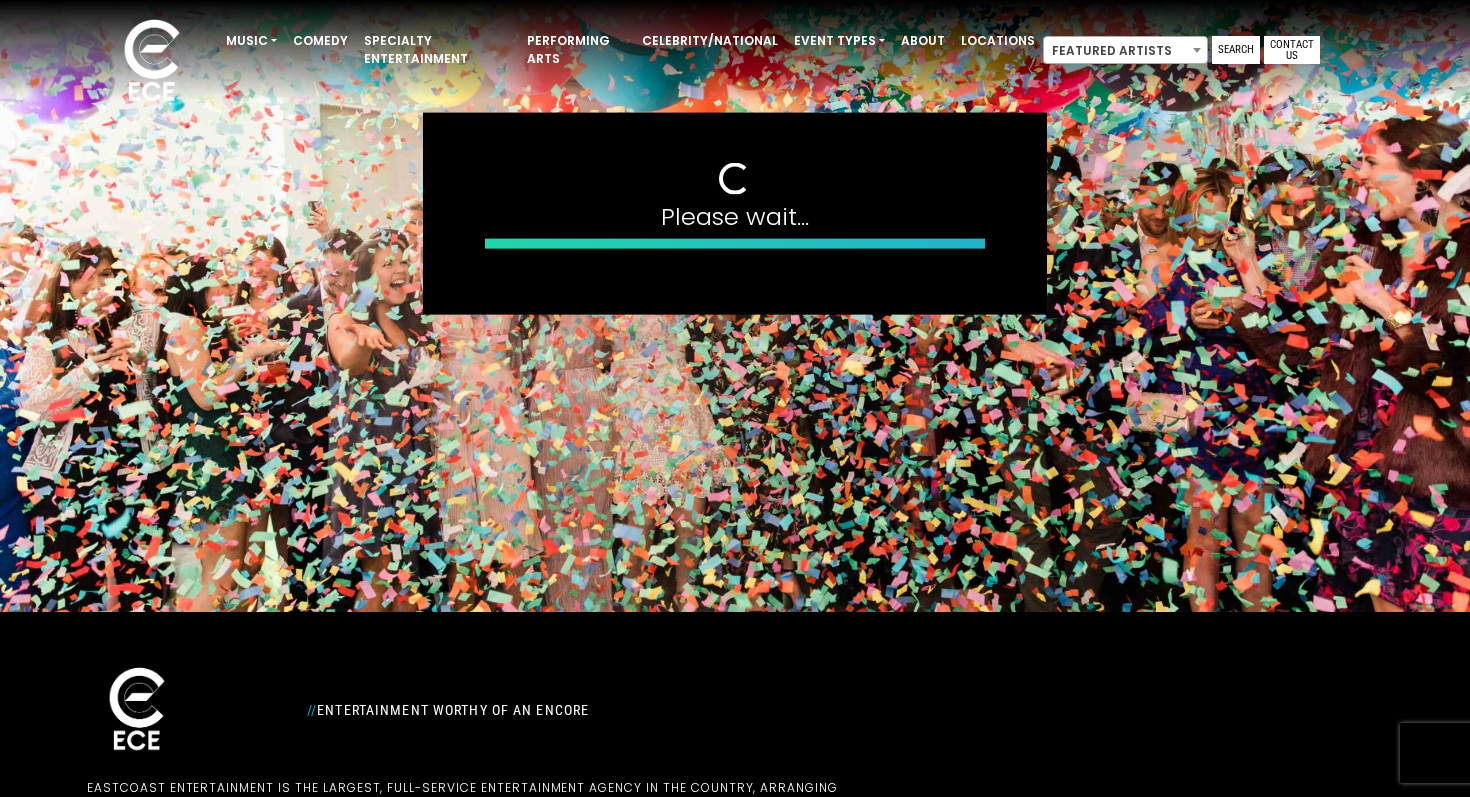 scroll, scrollTop: 190, scrollLeft: 0, axis: vertical 